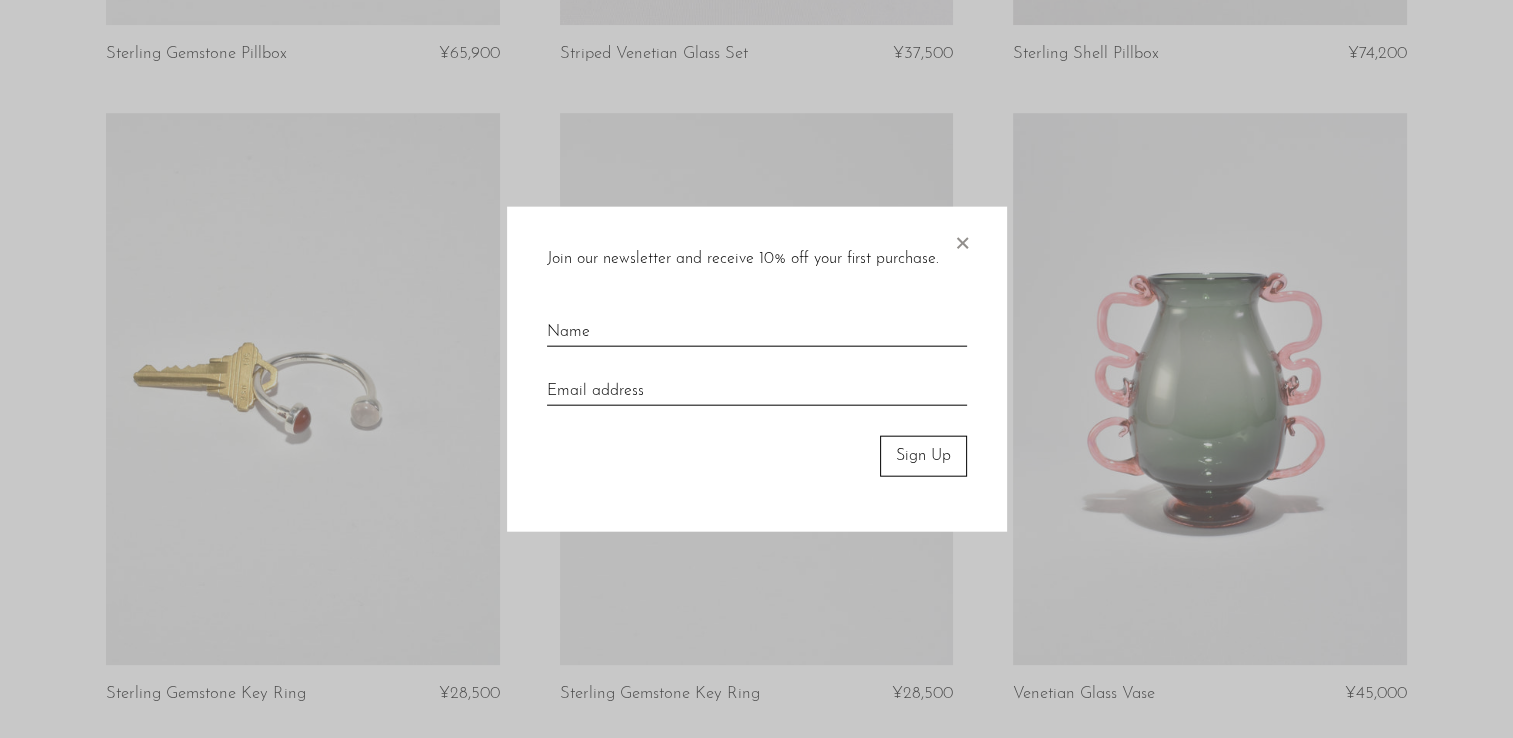 scroll, scrollTop: 858, scrollLeft: 0, axis: vertical 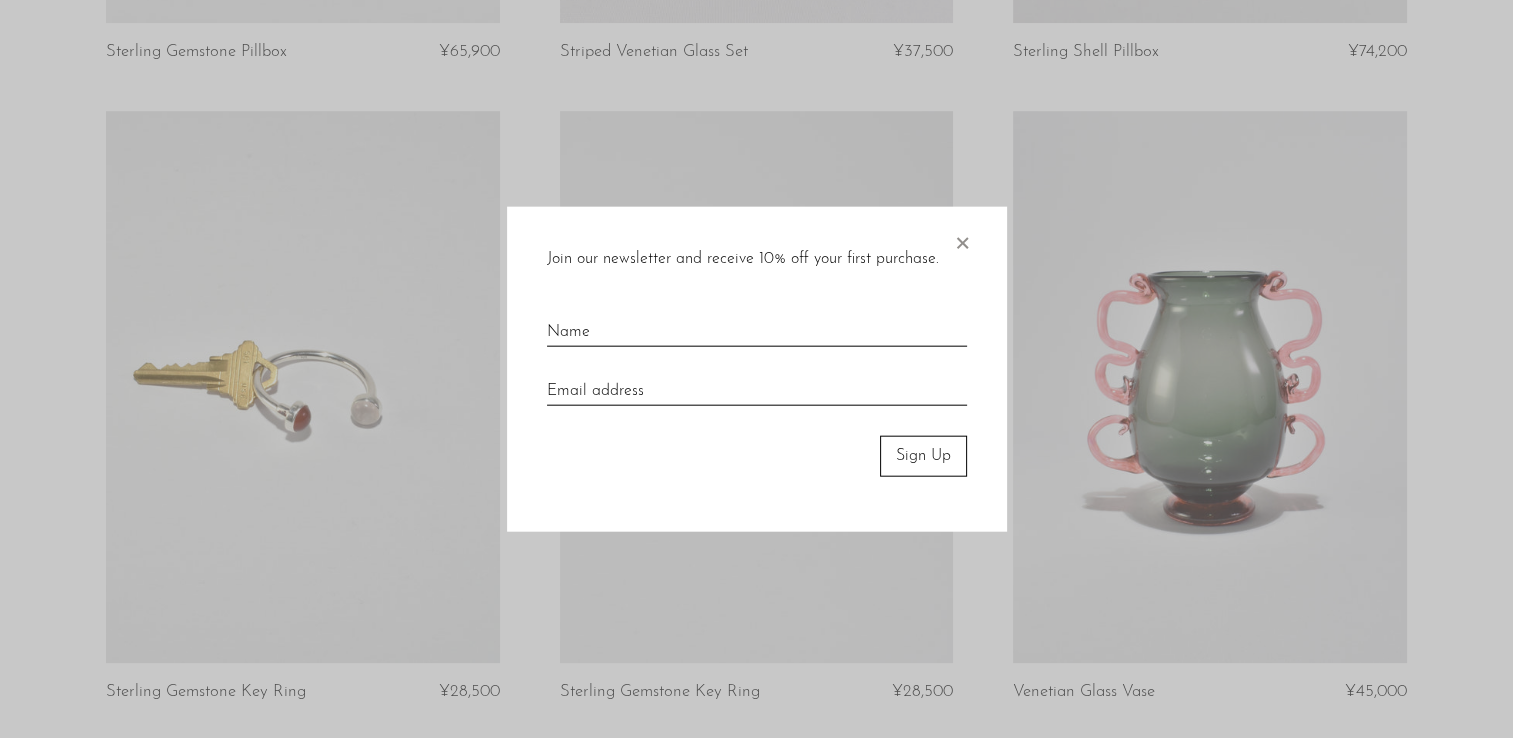 click on "×" at bounding box center [962, 239] 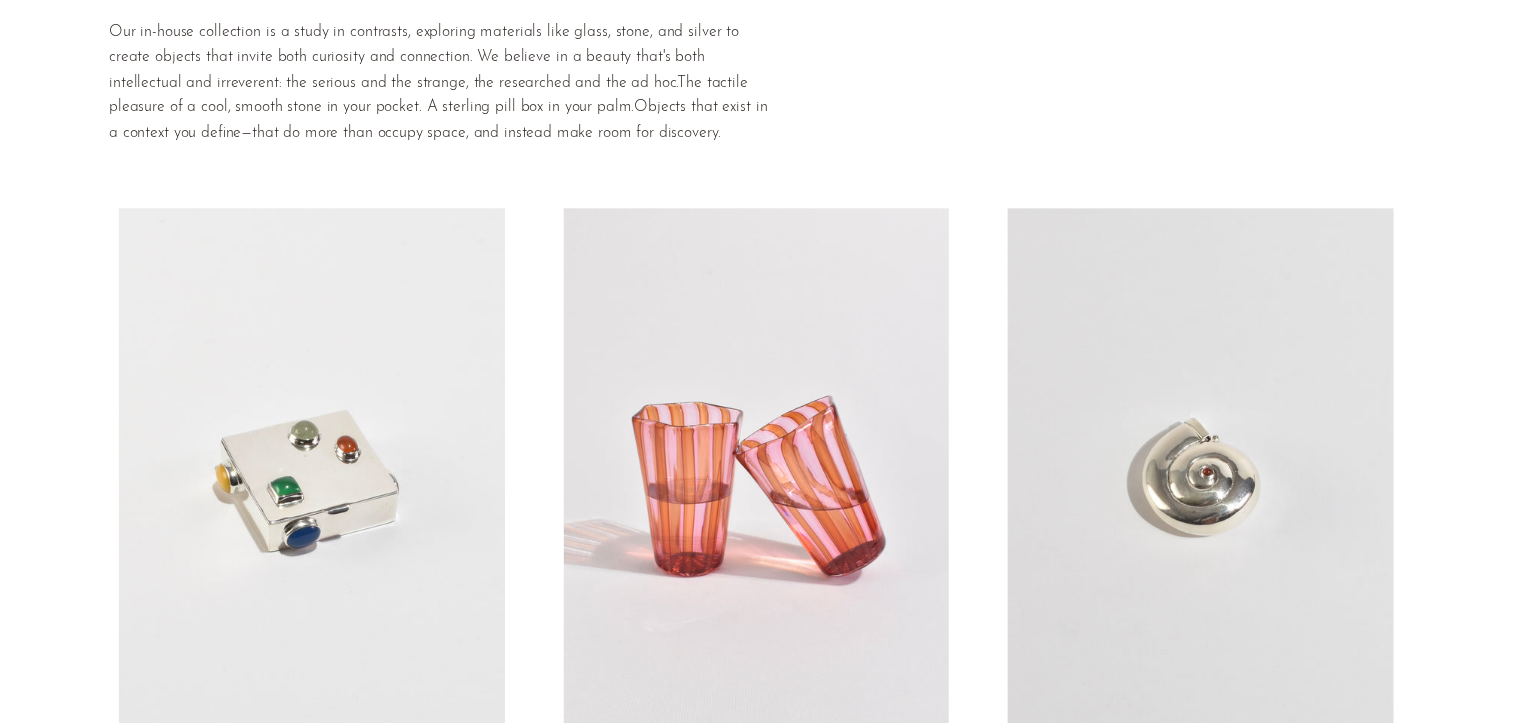 scroll, scrollTop: 0, scrollLeft: 0, axis: both 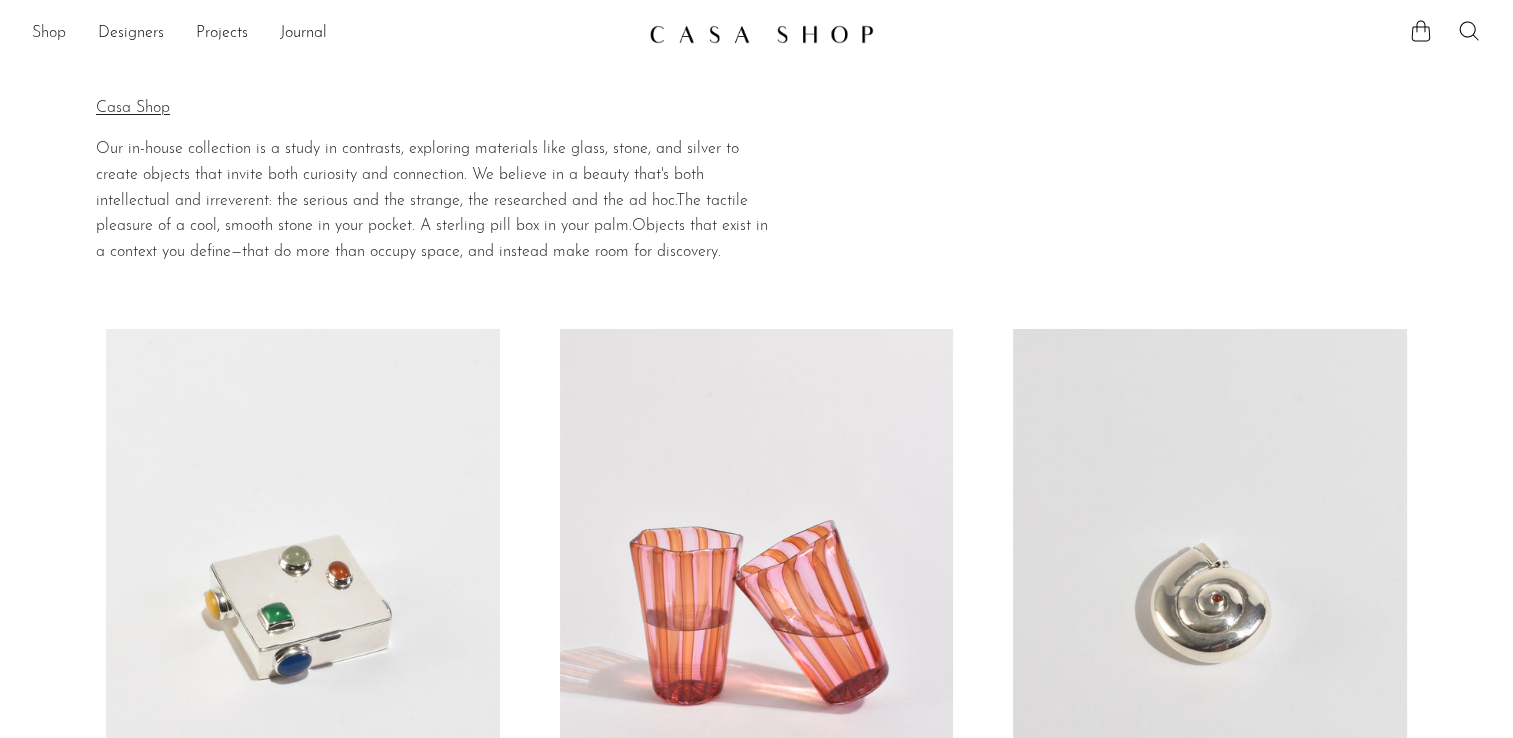 click on "Shop" at bounding box center [49, 34] 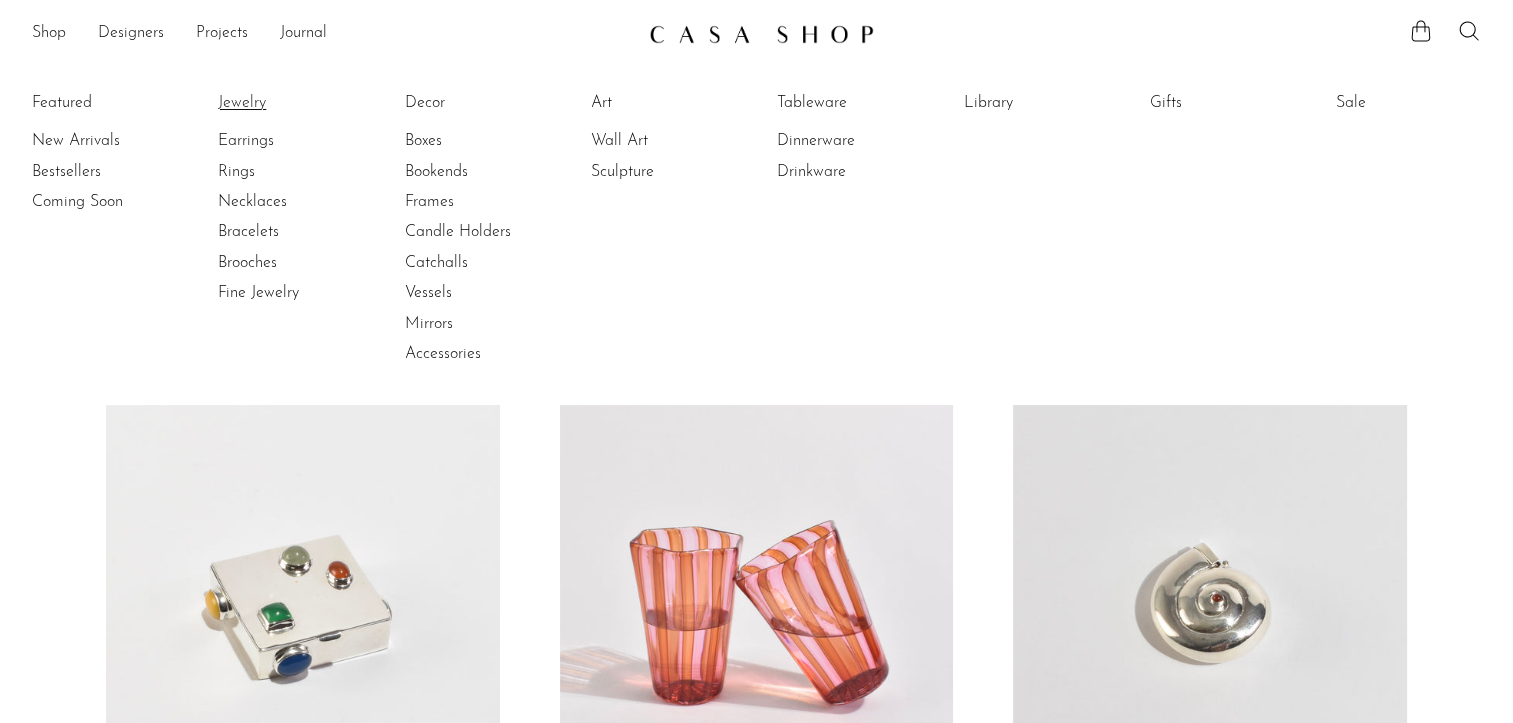 click on "Jewelry" at bounding box center [293, 103] 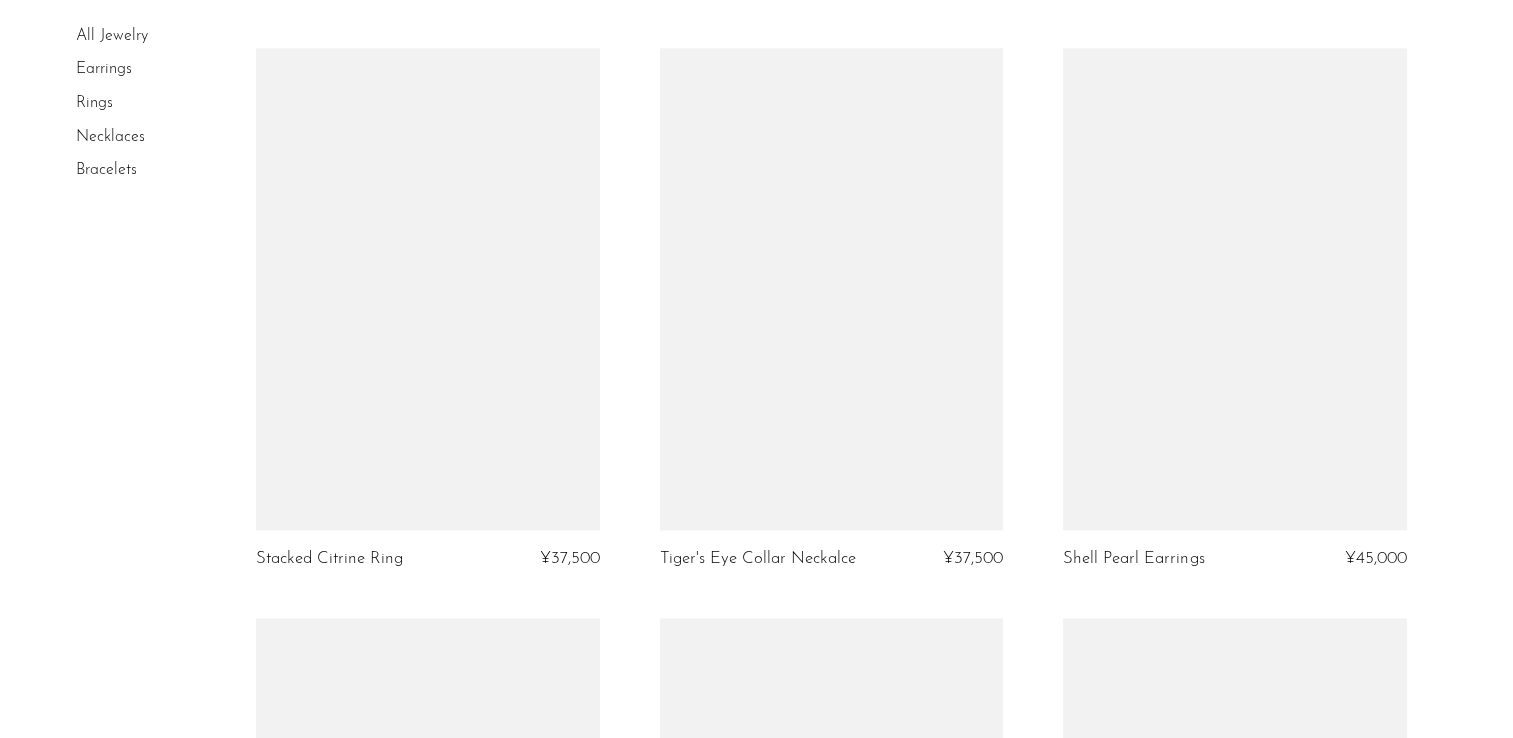 scroll, scrollTop: 2416, scrollLeft: 0, axis: vertical 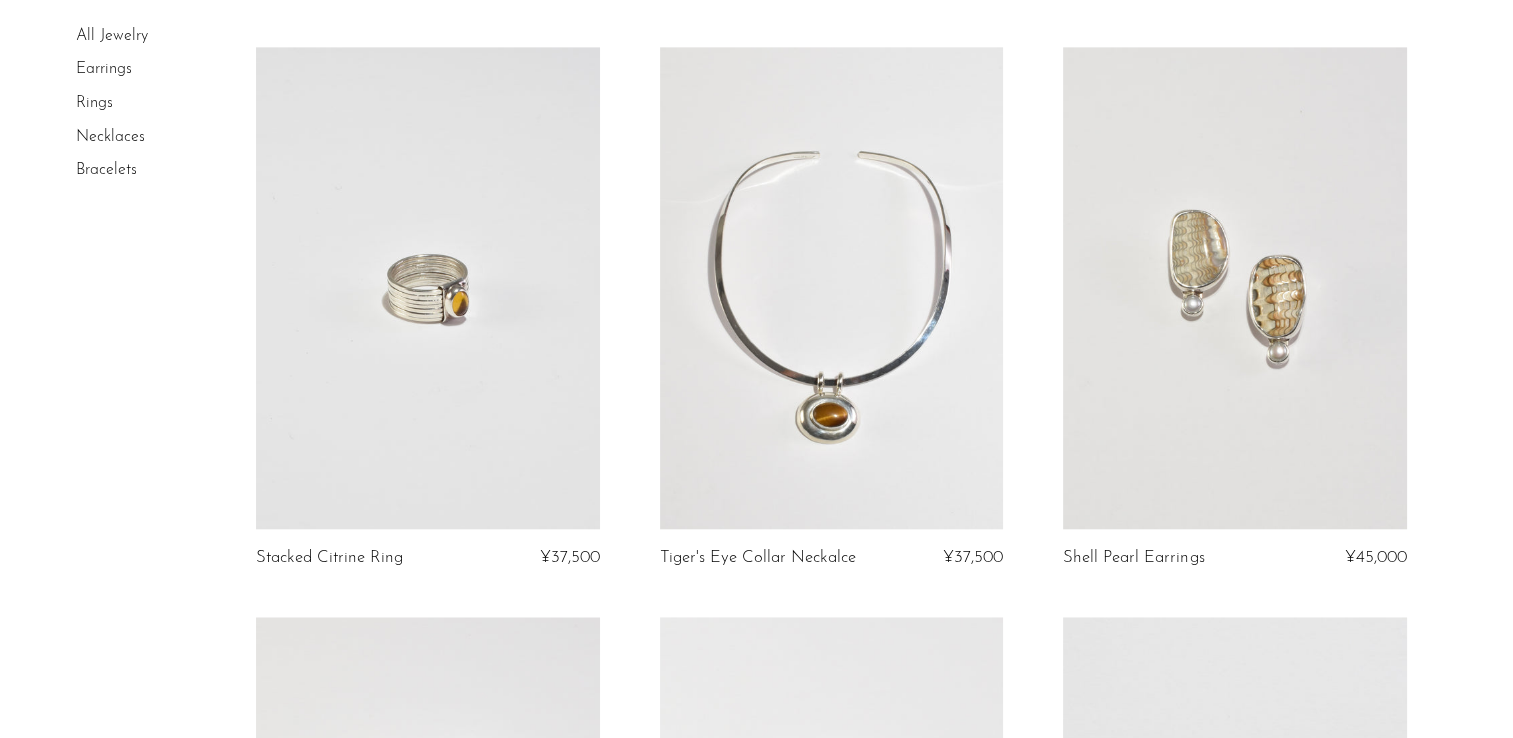 click at bounding box center (1235, 287) 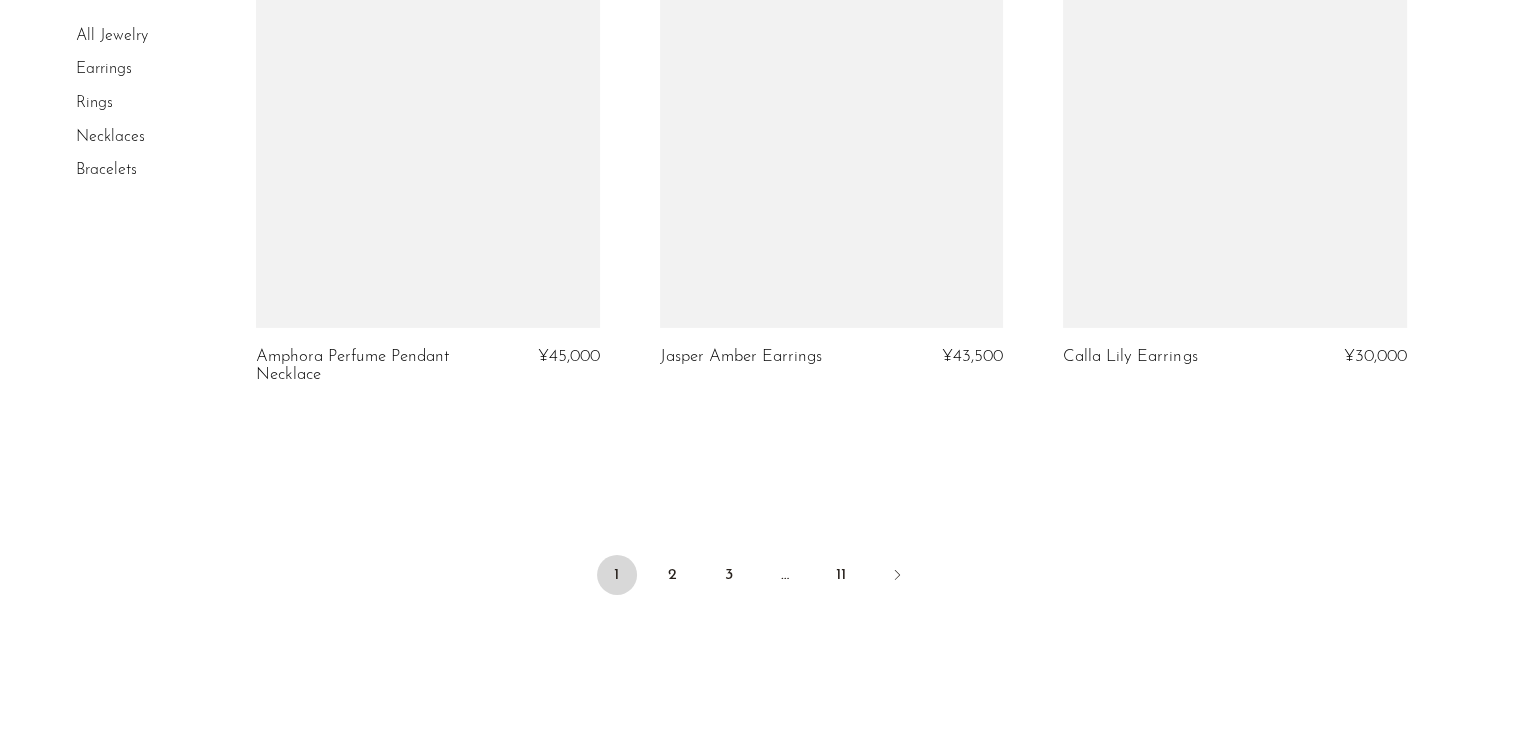 scroll, scrollTop: 6630, scrollLeft: 0, axis: vertical 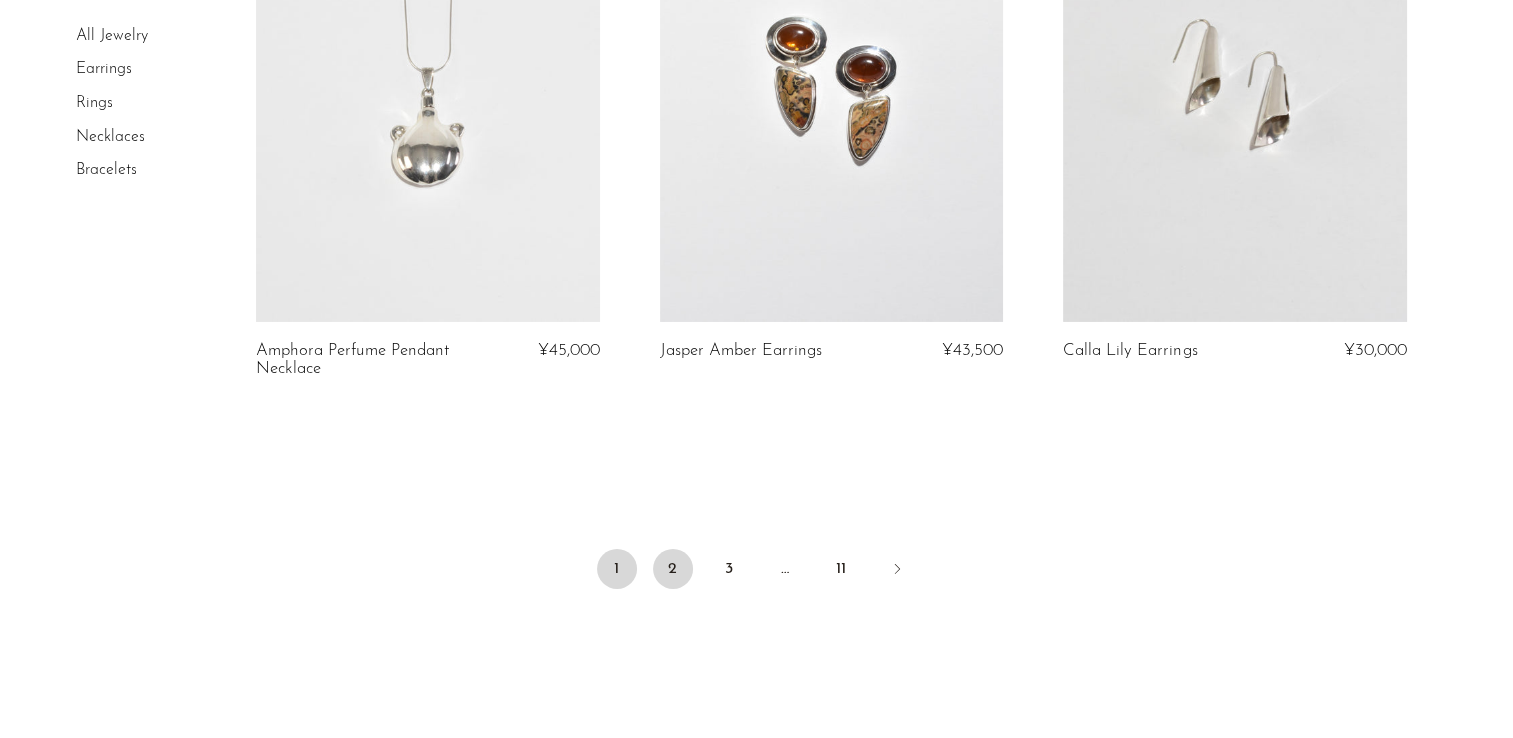 click on "2" at bounding box center (673, 569) 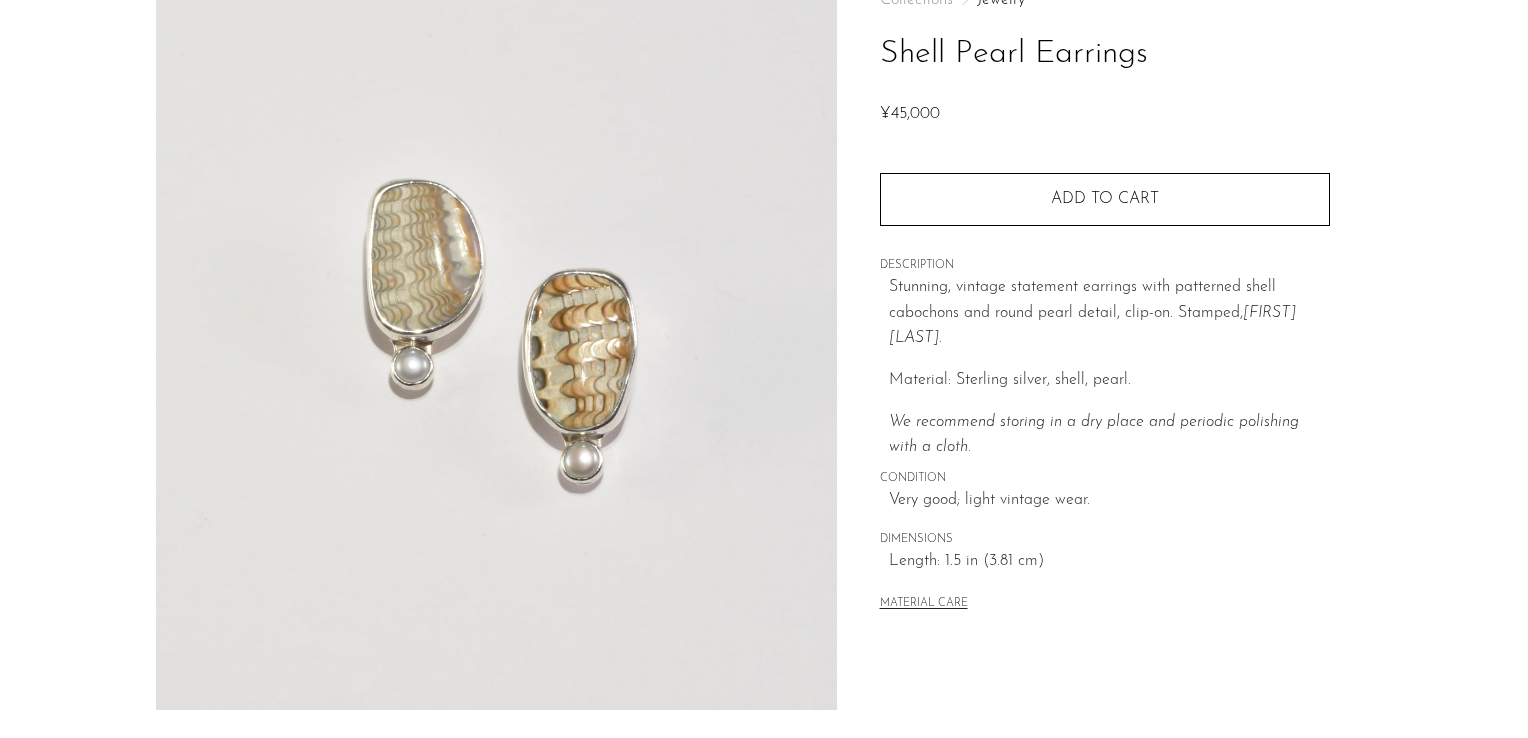 scroll, scrollTop: 134, scrollLeft: 0, axis: vertical 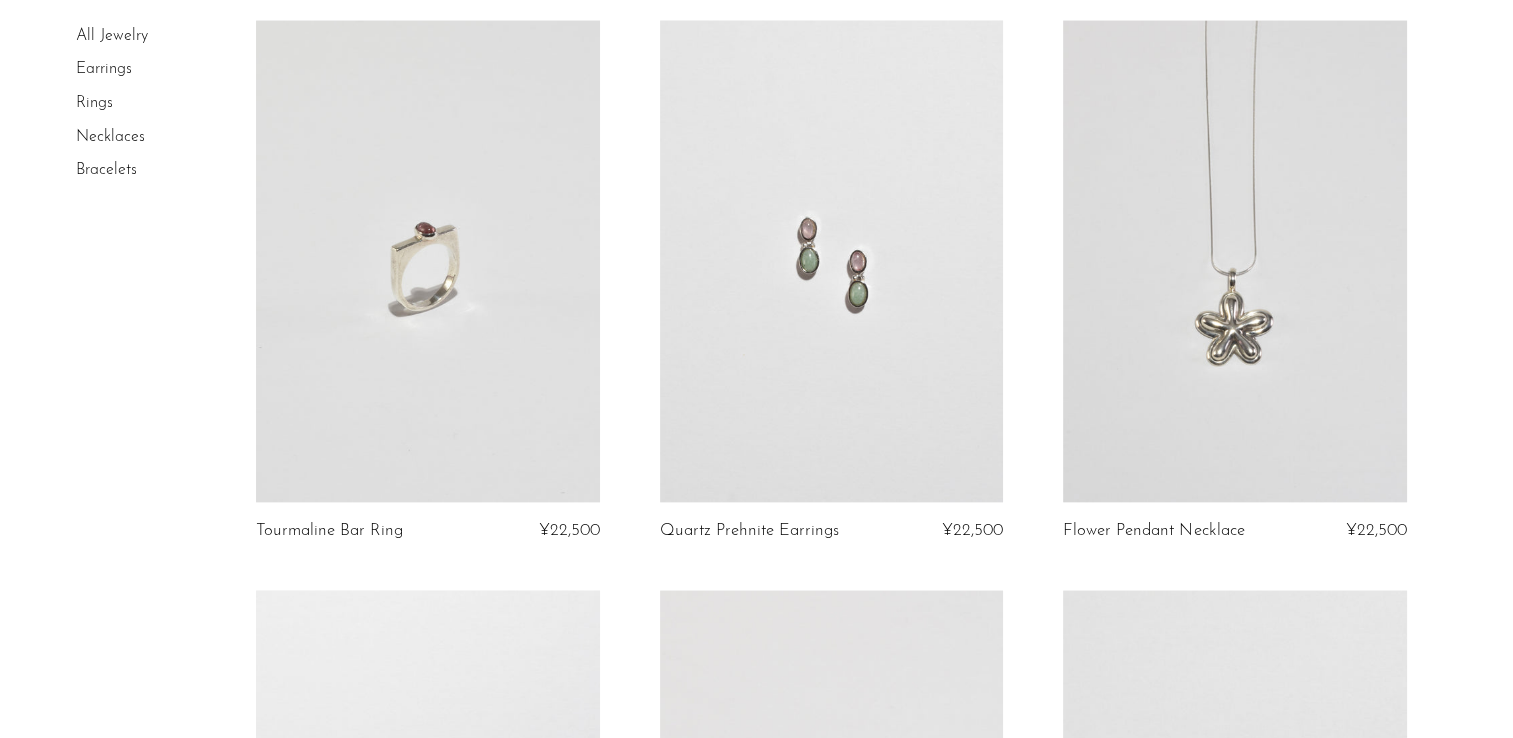 click at bounding box center [832, 260] 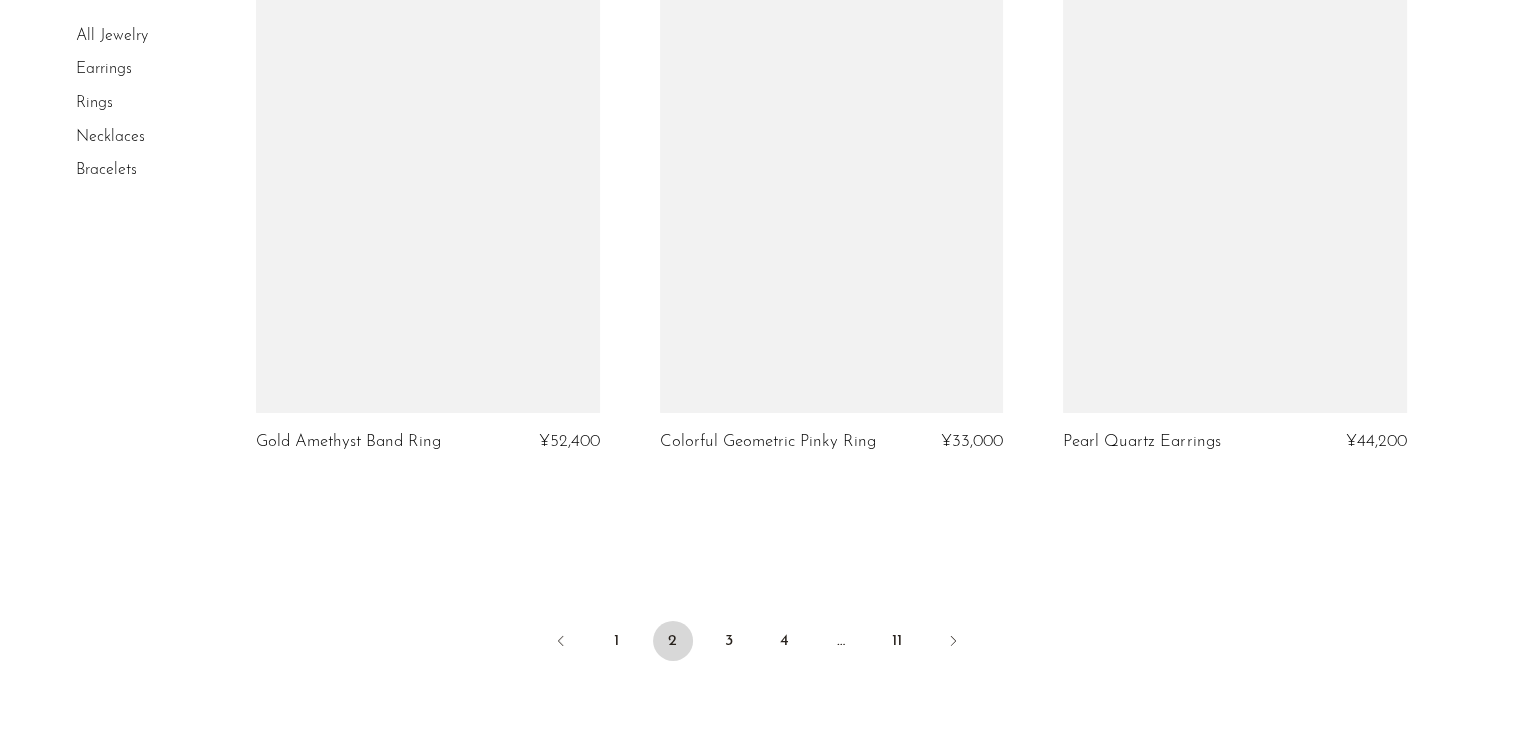 scroll, scrollTop: 6588, scrollLeft: 0, axis: vertical 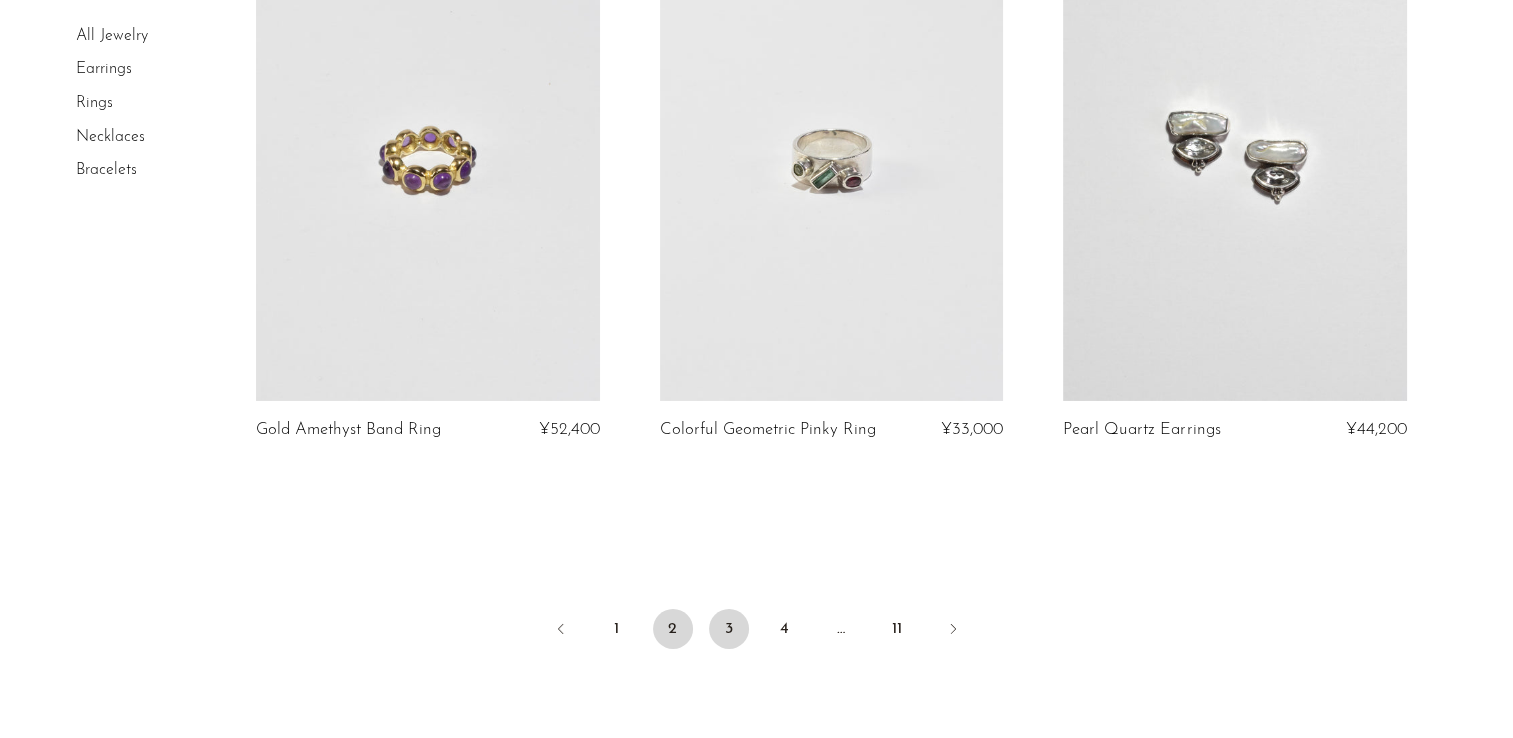 click on "3" at bounding box center [729, 629] 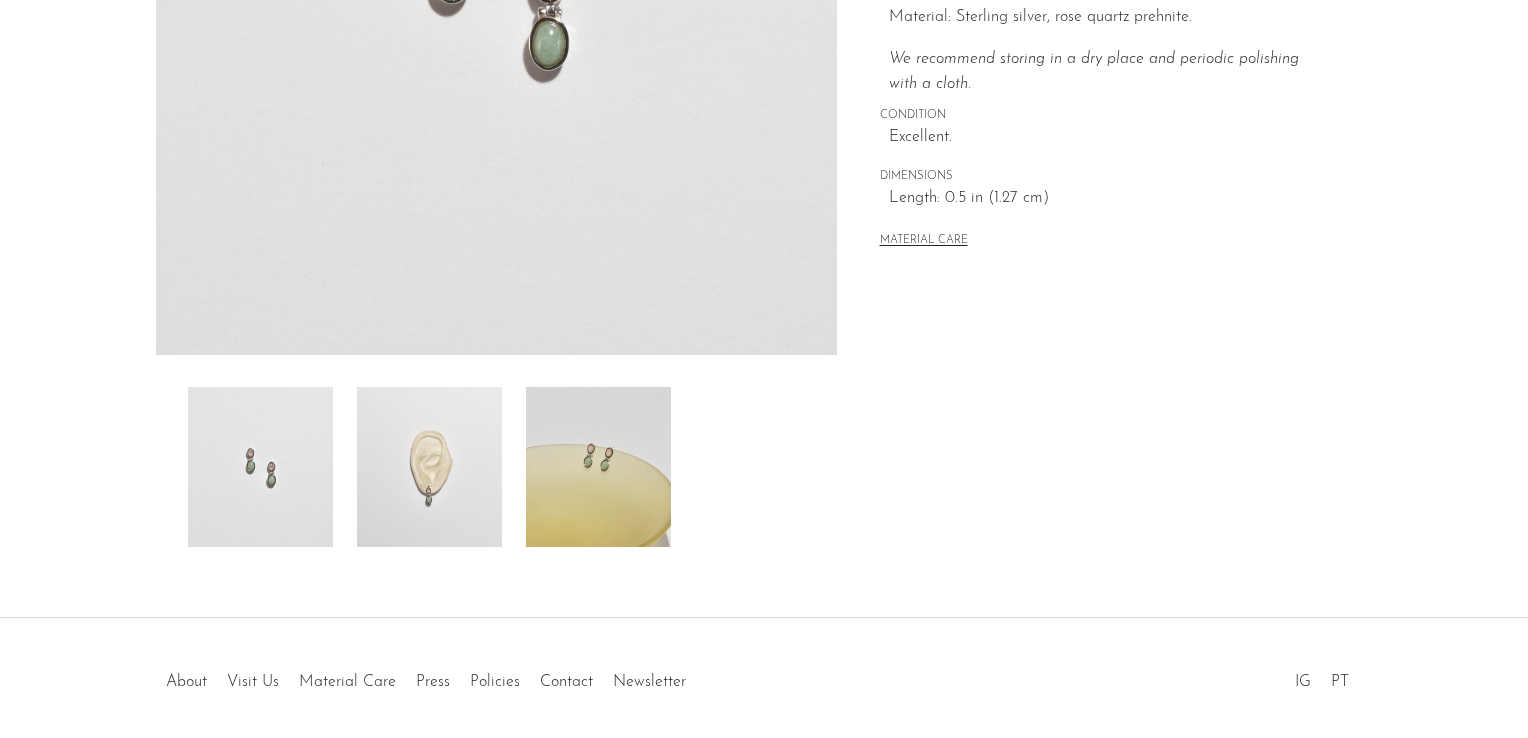 scroll, scrollTop: 559, scrollLeft: 0, axis: vertical 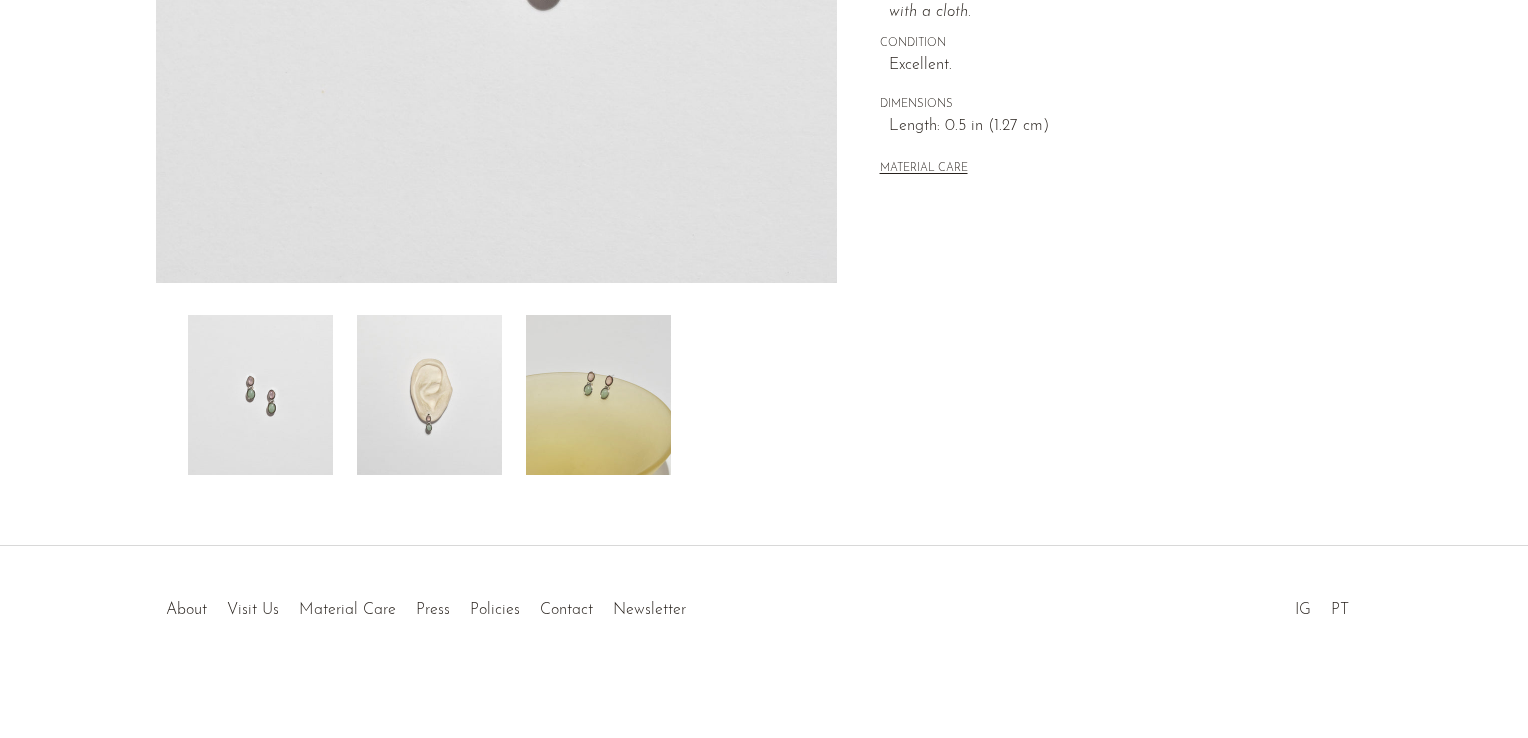 click at bounding box center [429, 395] 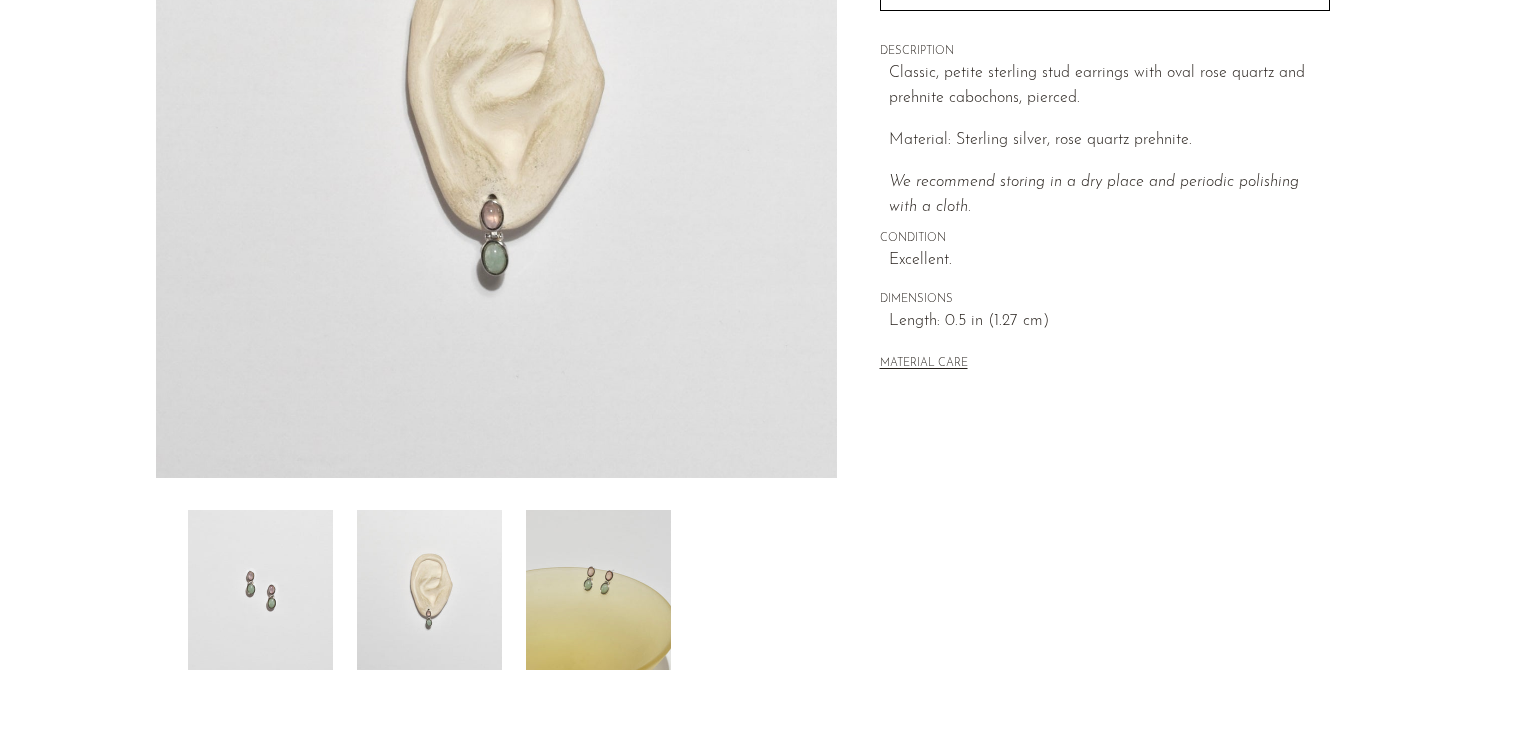 scroll, scrollTop: 395, scrollLeft: 0, axis: vertical 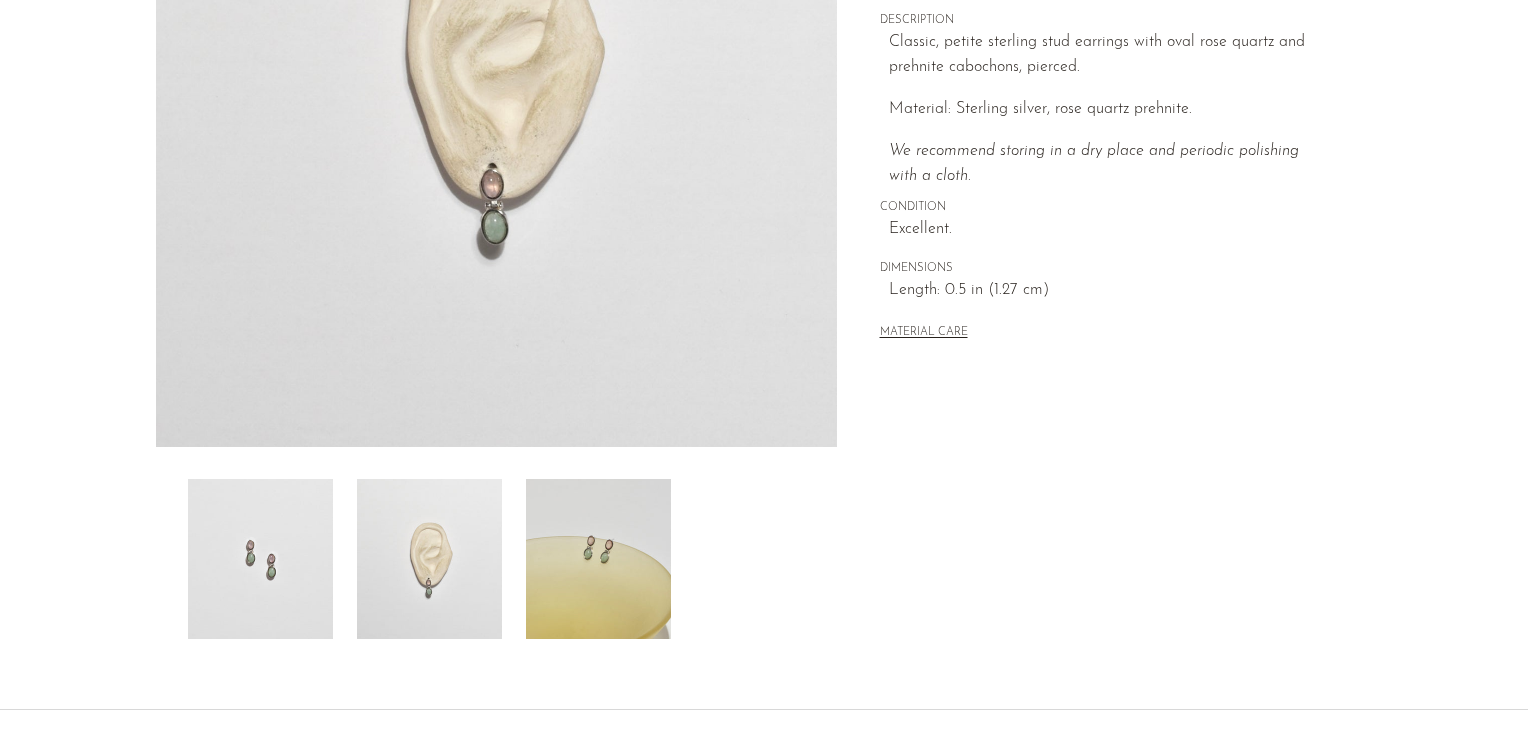 click at bounding box center (598, 559) 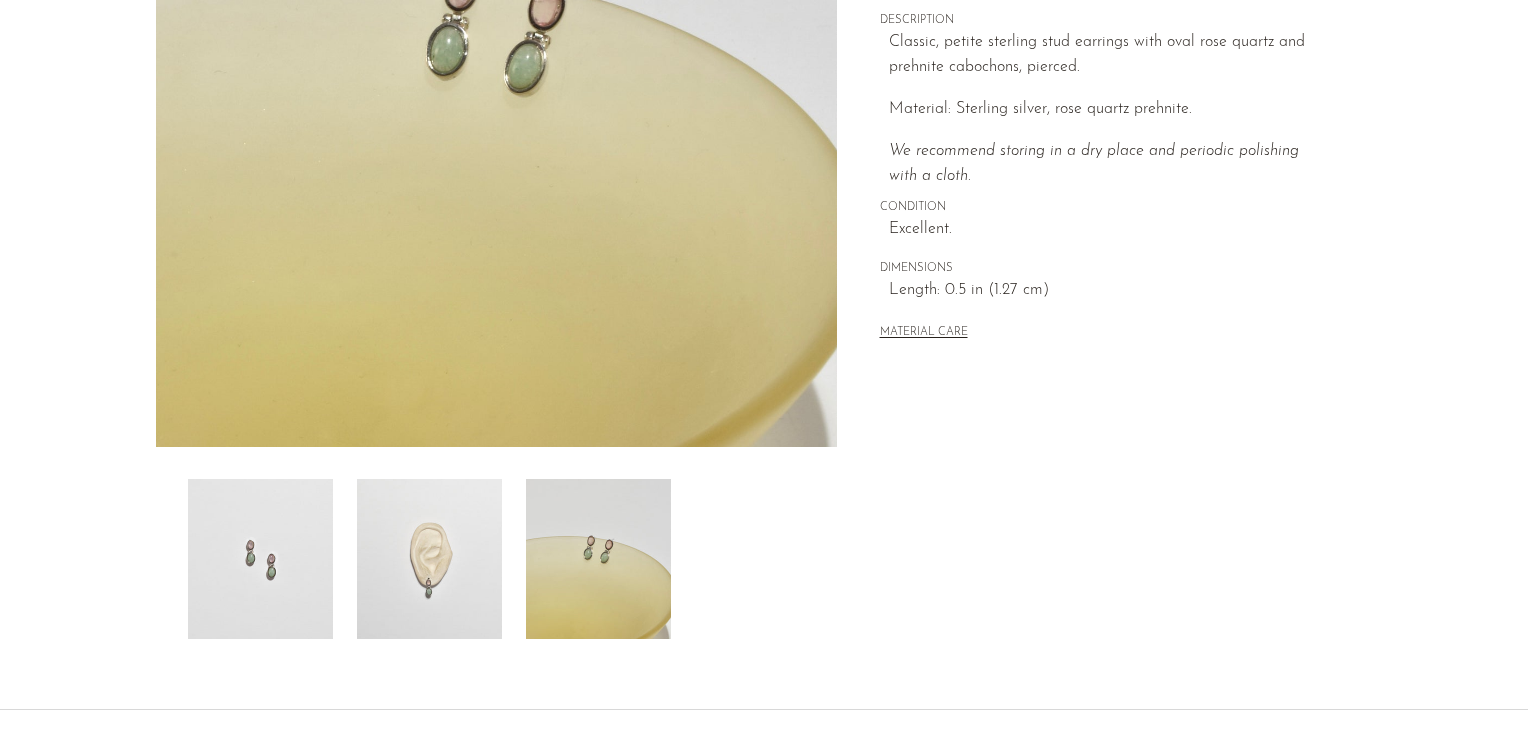 scroll, scrollTop: 278, scrollLeft: 0, axis: vertical 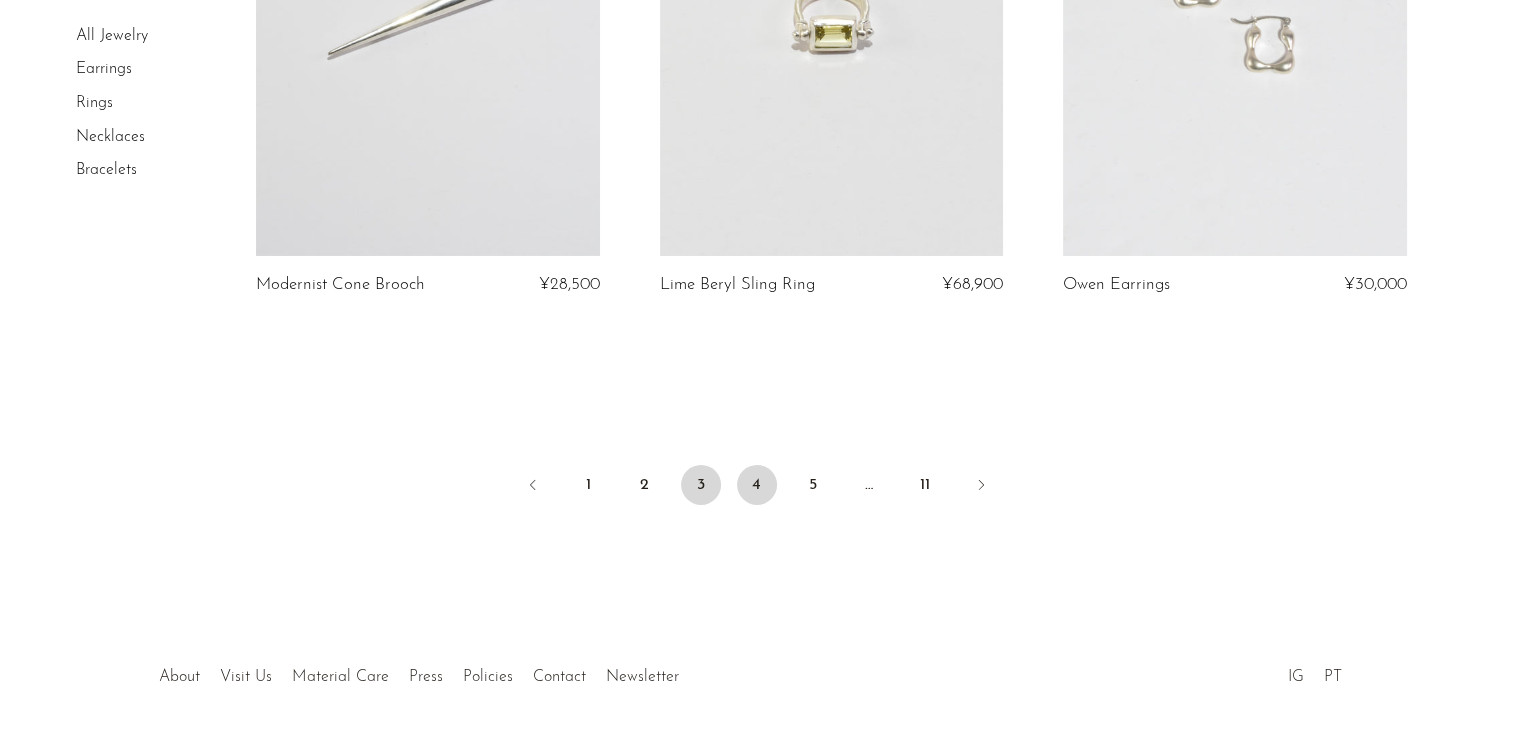 click on "4" at bounding box center [757, 485] 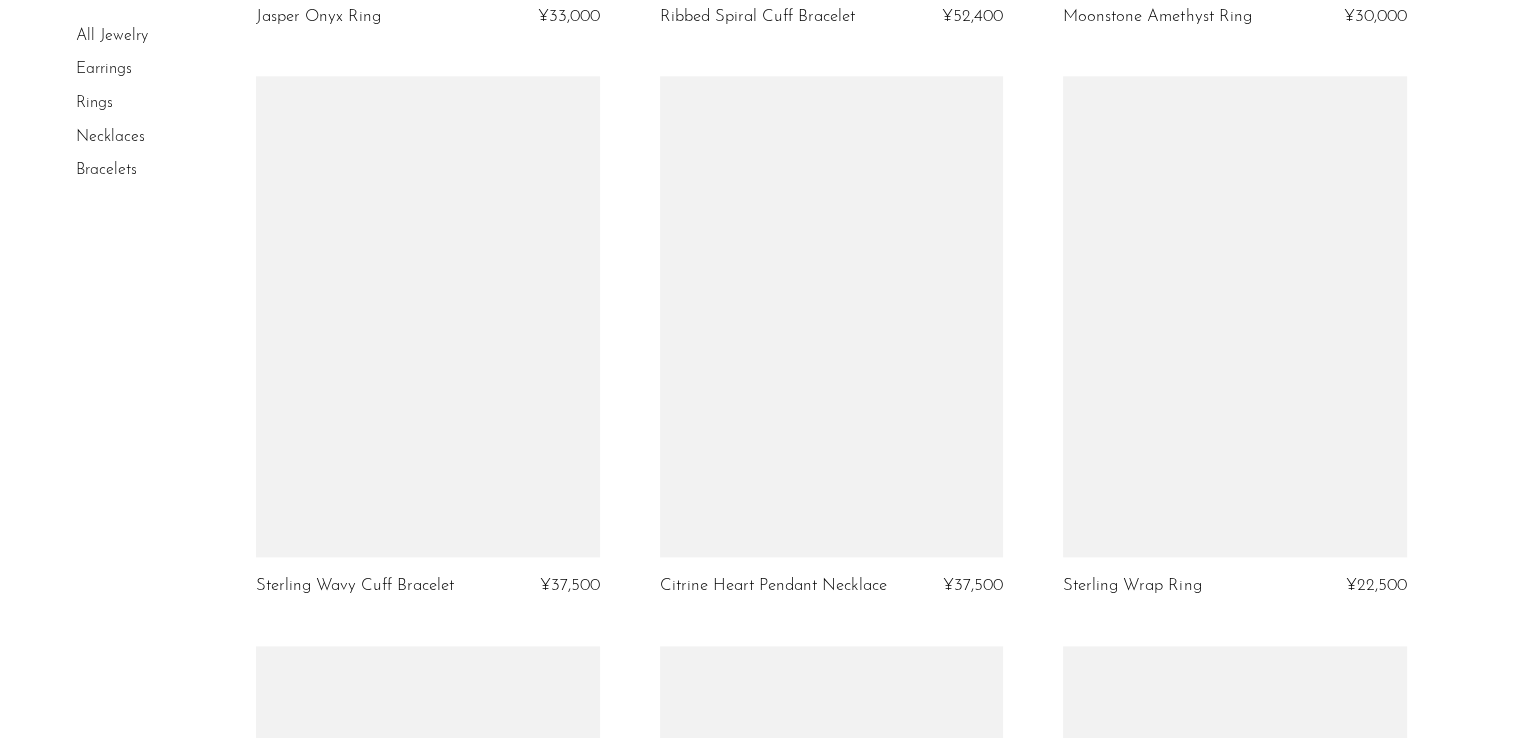 scroll, scrollTop: 2426, scrollLeft: 0, axis: vertical 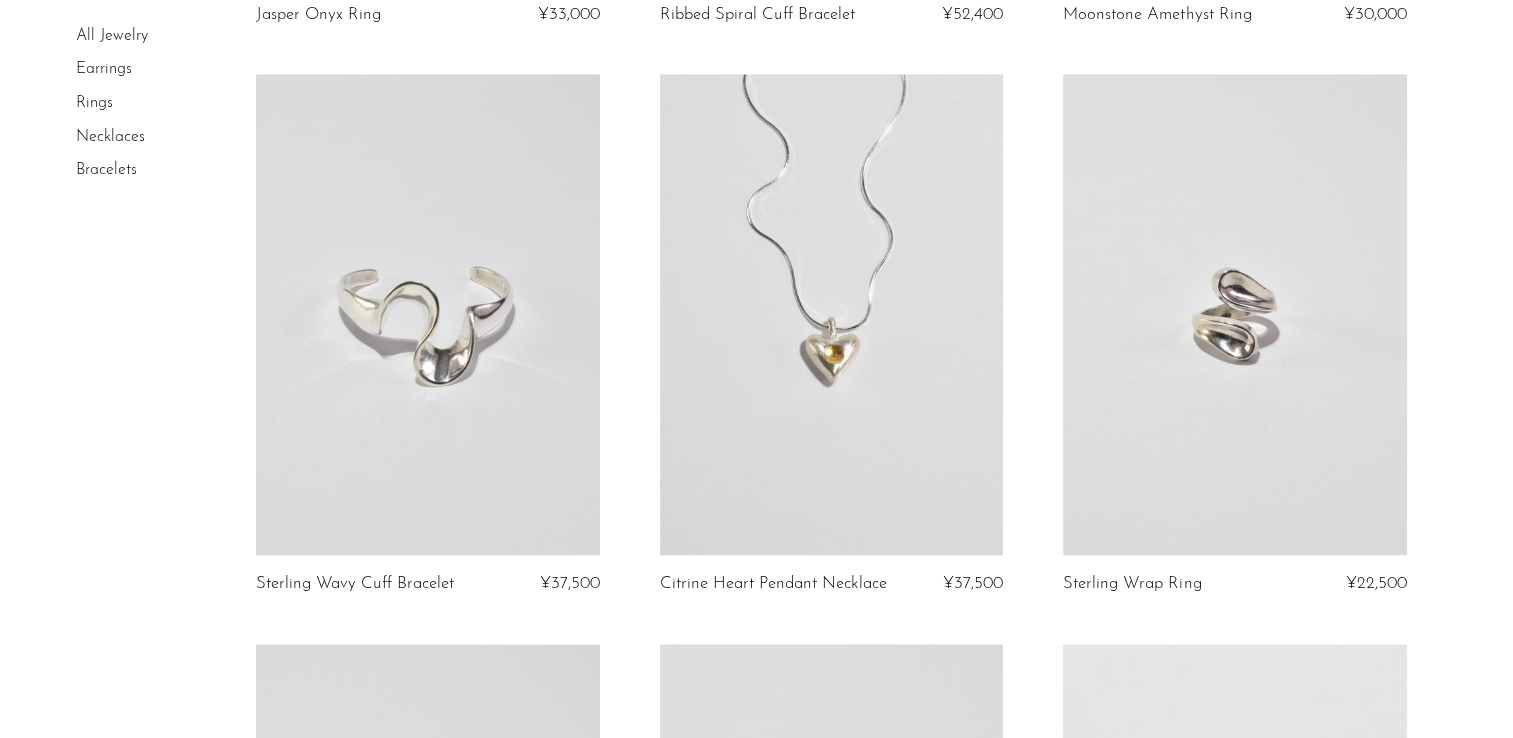 click at bounding box center [832, 314] 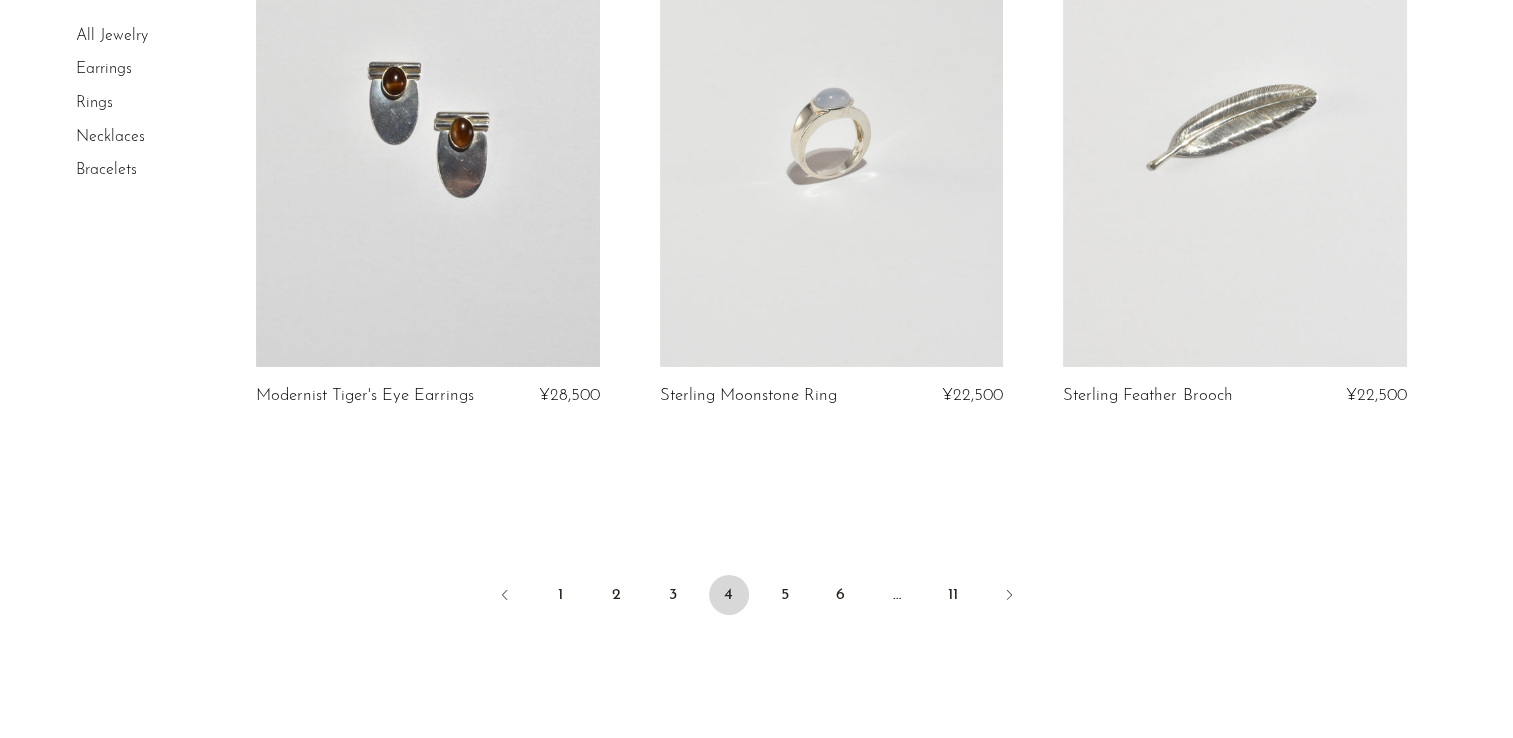 scroll, scrollTop: 6635, scrollLeft: 0, axis: vertical 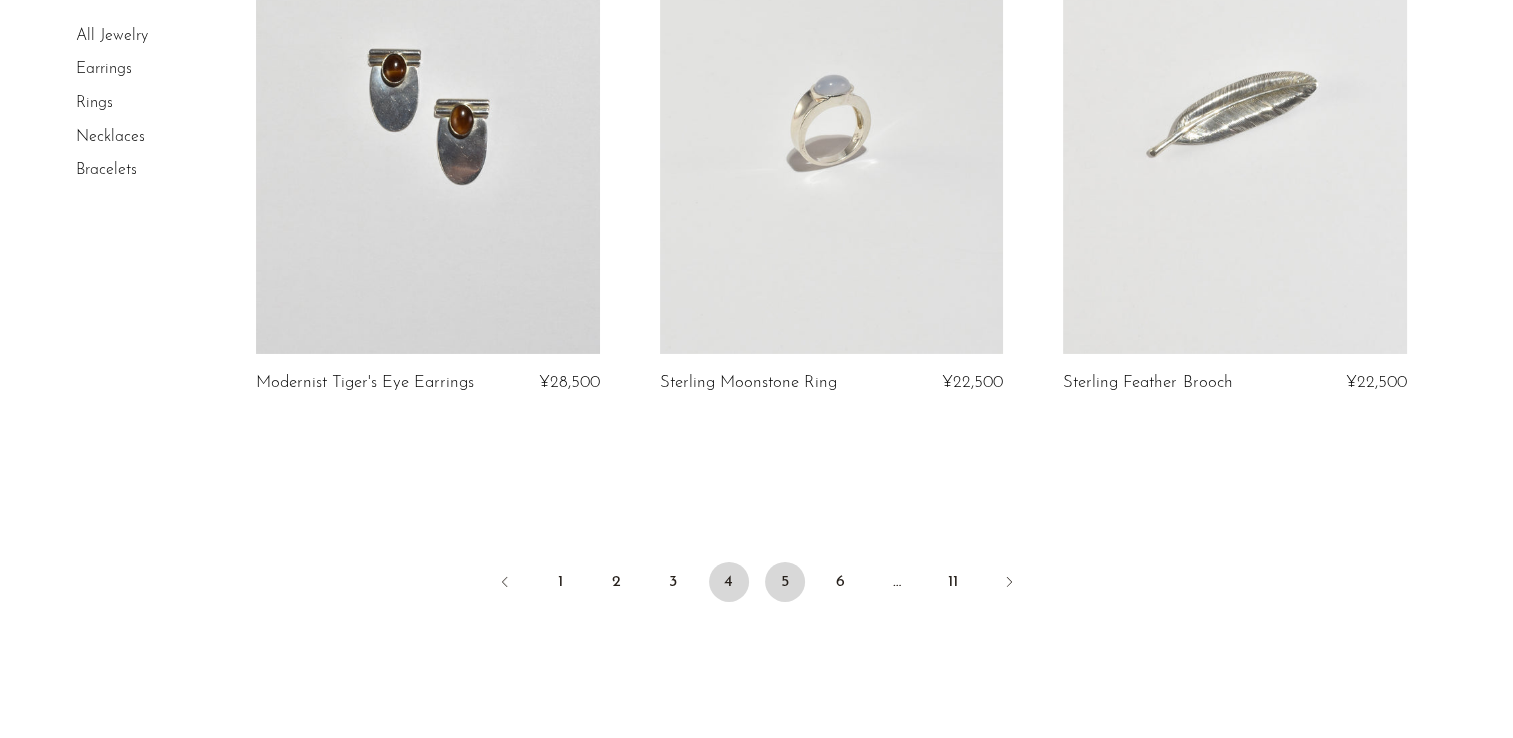 click on "5" at bounding box center [785, 582] 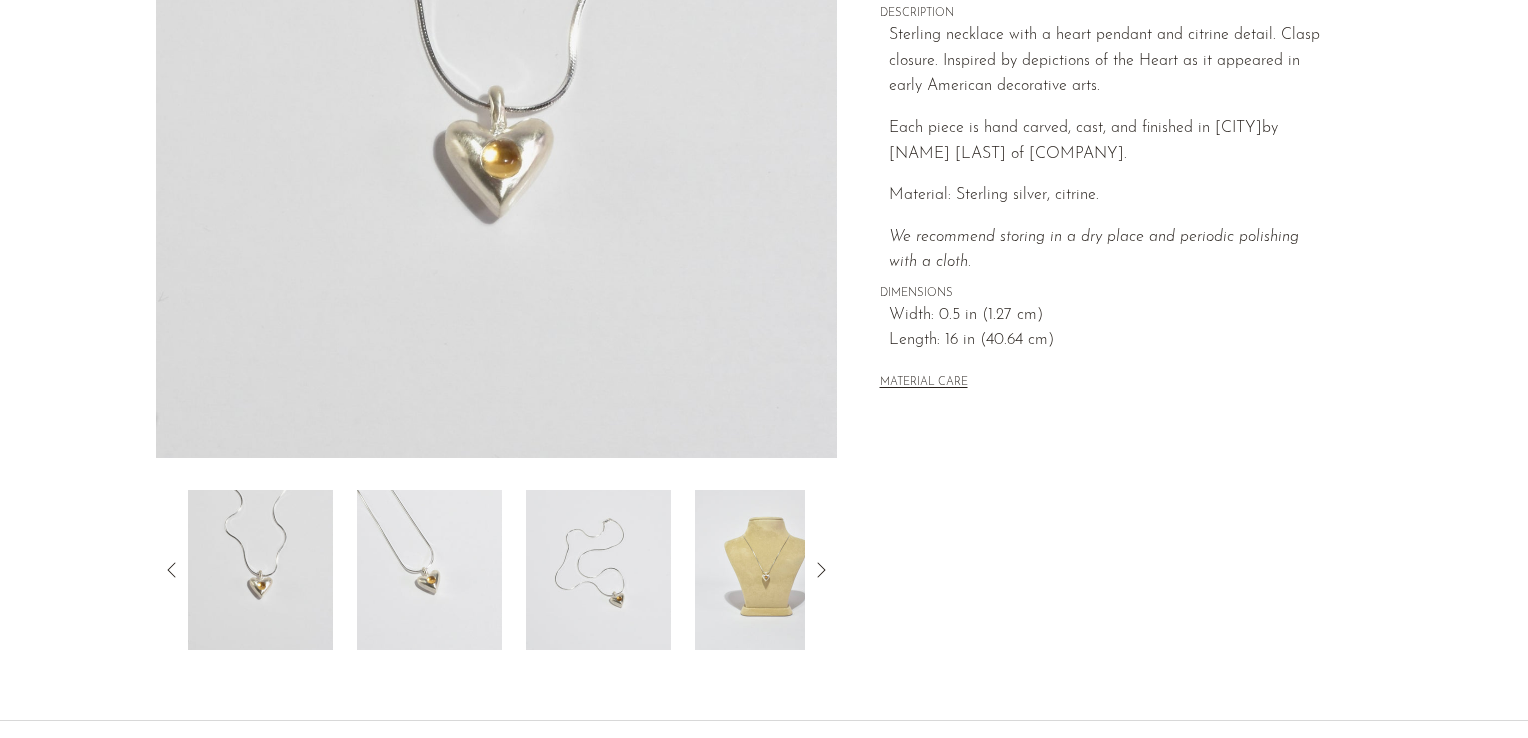 scroll, scrollTop: 486, scrollLeft: 0, axis: vertical 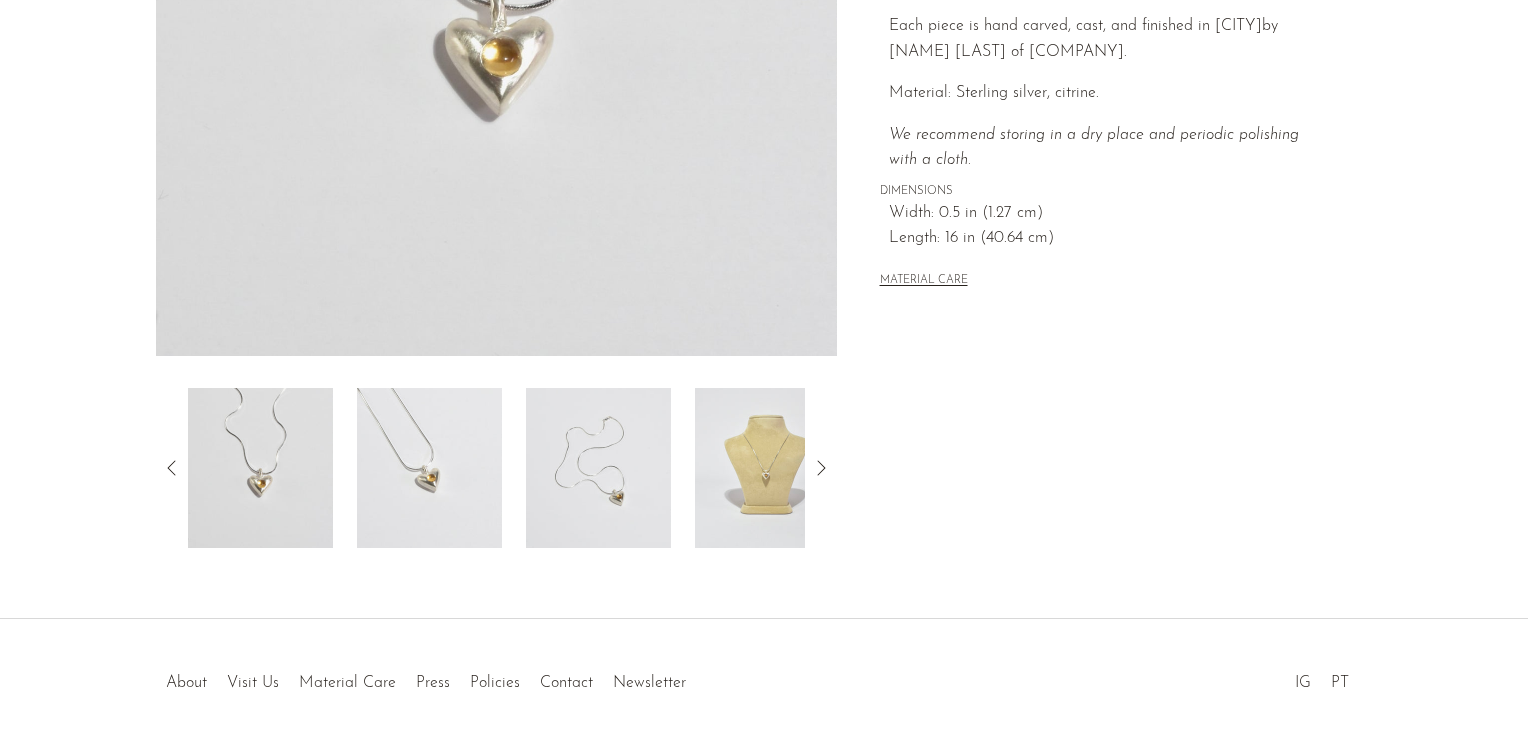 click at bounding box center [767, 468] 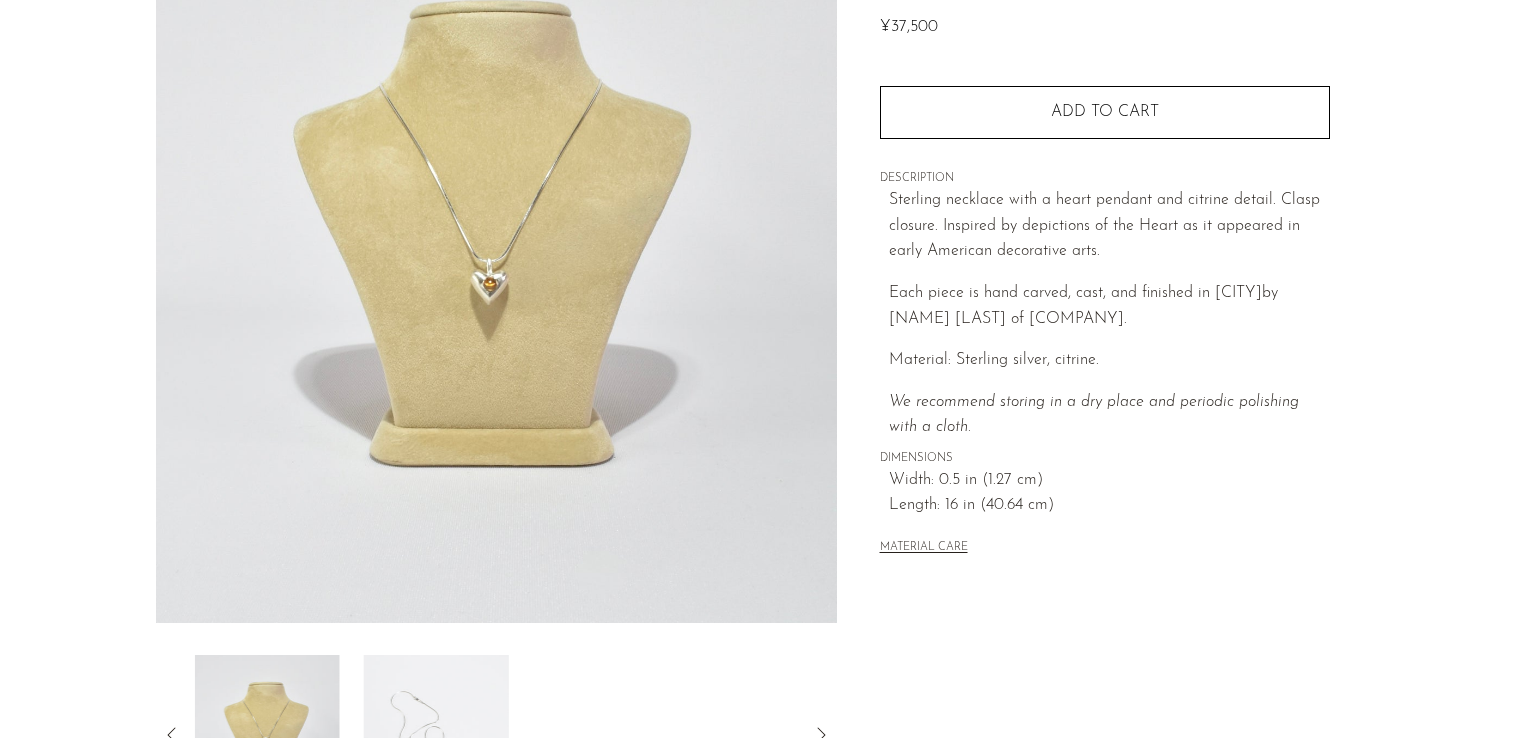 scroll, scrollTop: 218, scrollLeft: 0, axis: vertical 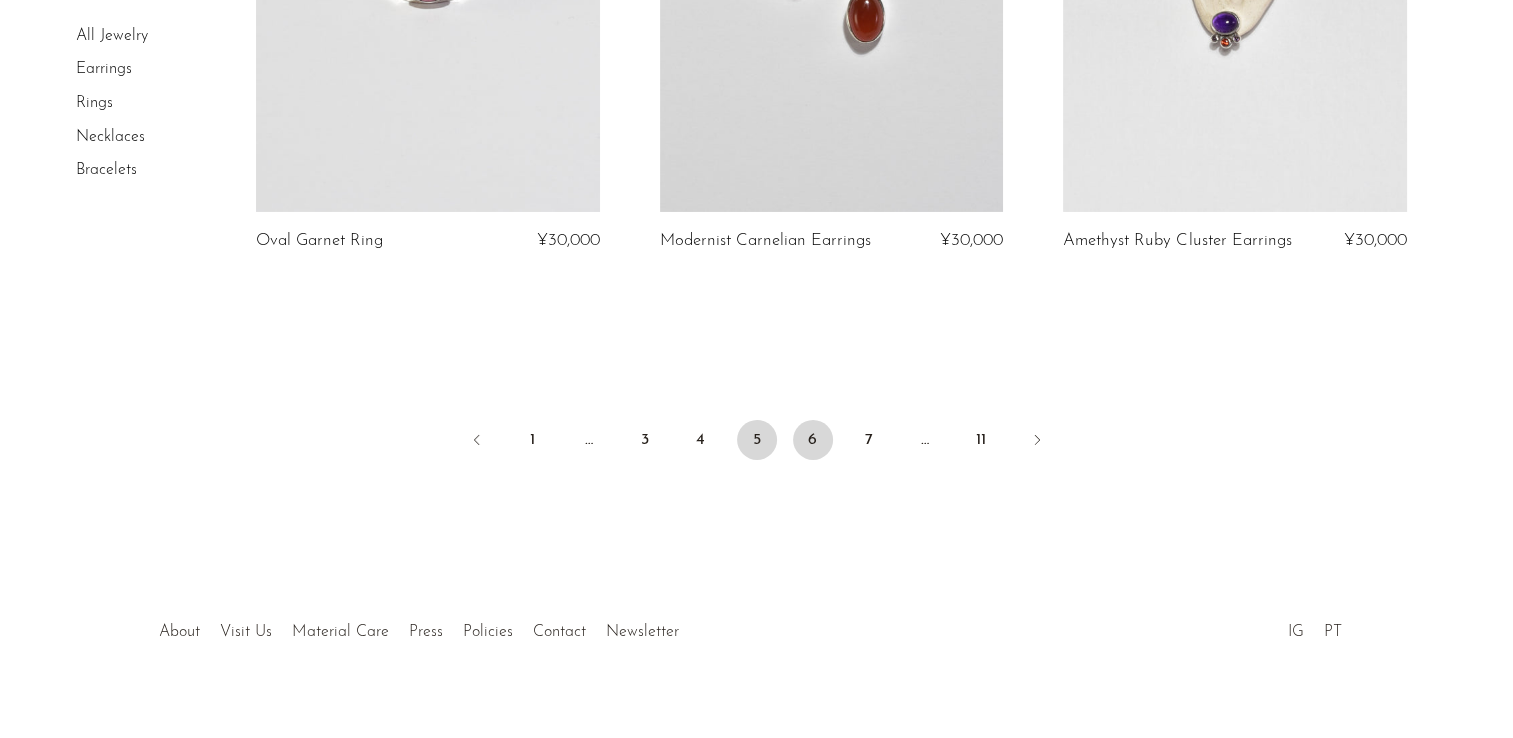 click on "6" at bounding box center (813, 440) 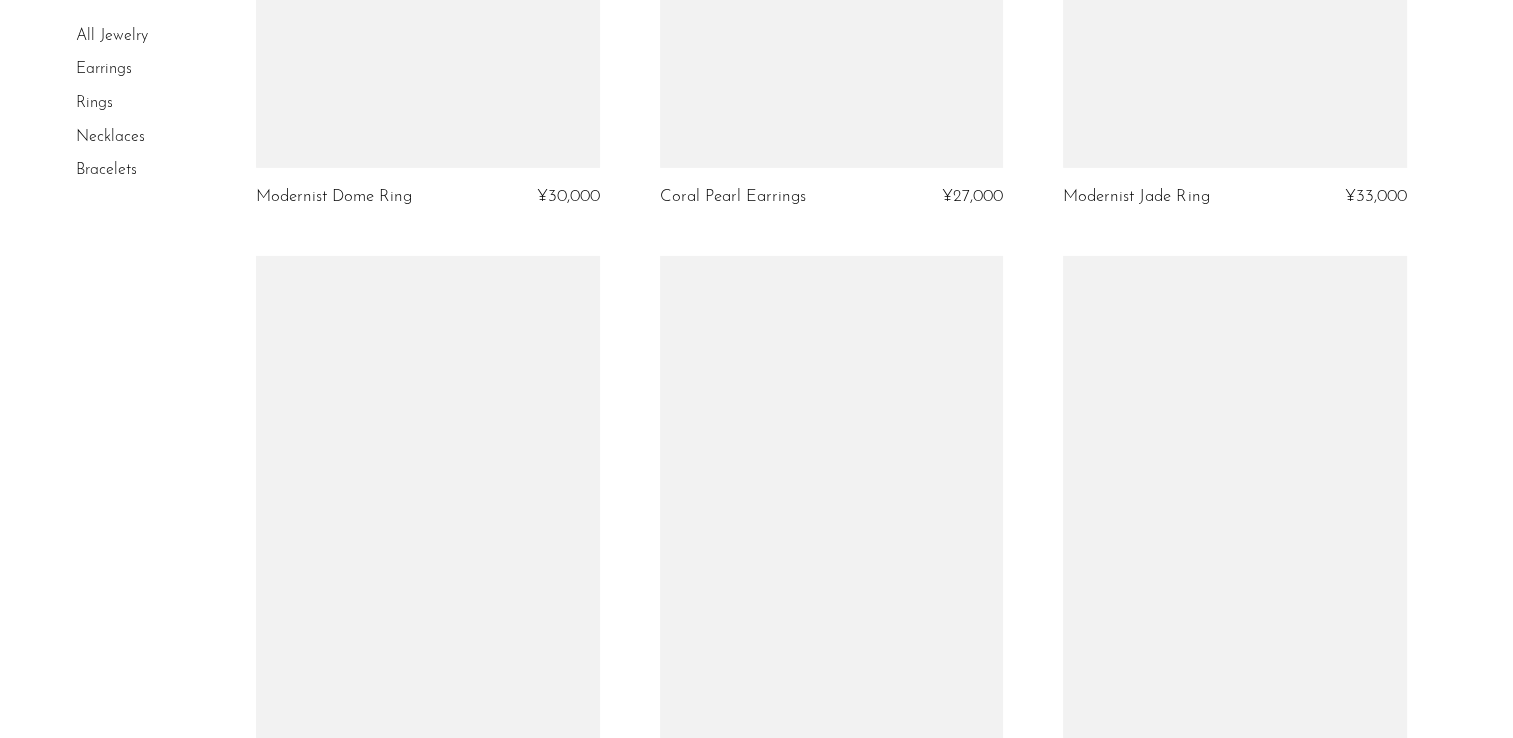 scroll, scrollTop: 6687, scrollLeft: 0, axis: vertical 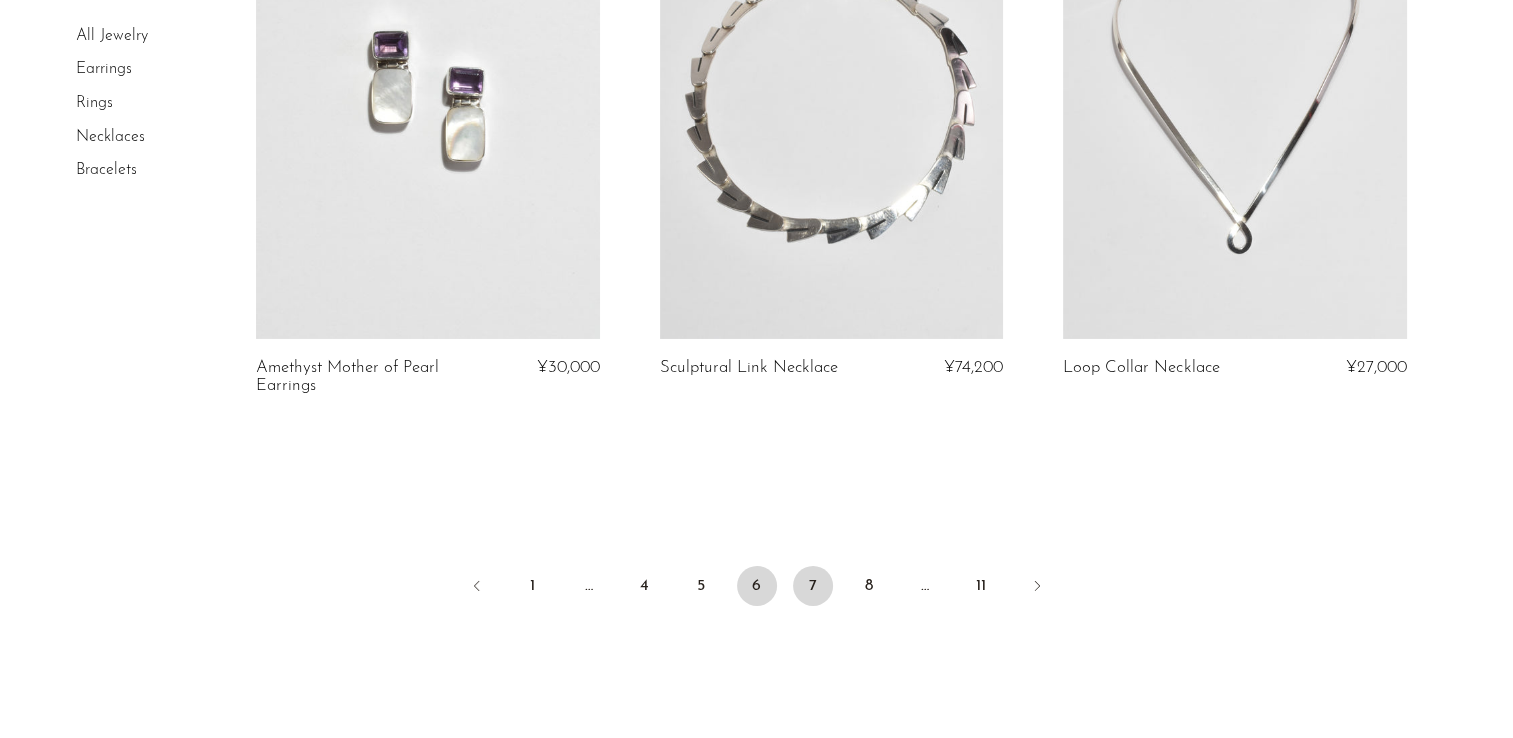 click on "7" at bounding box center [813, 586] 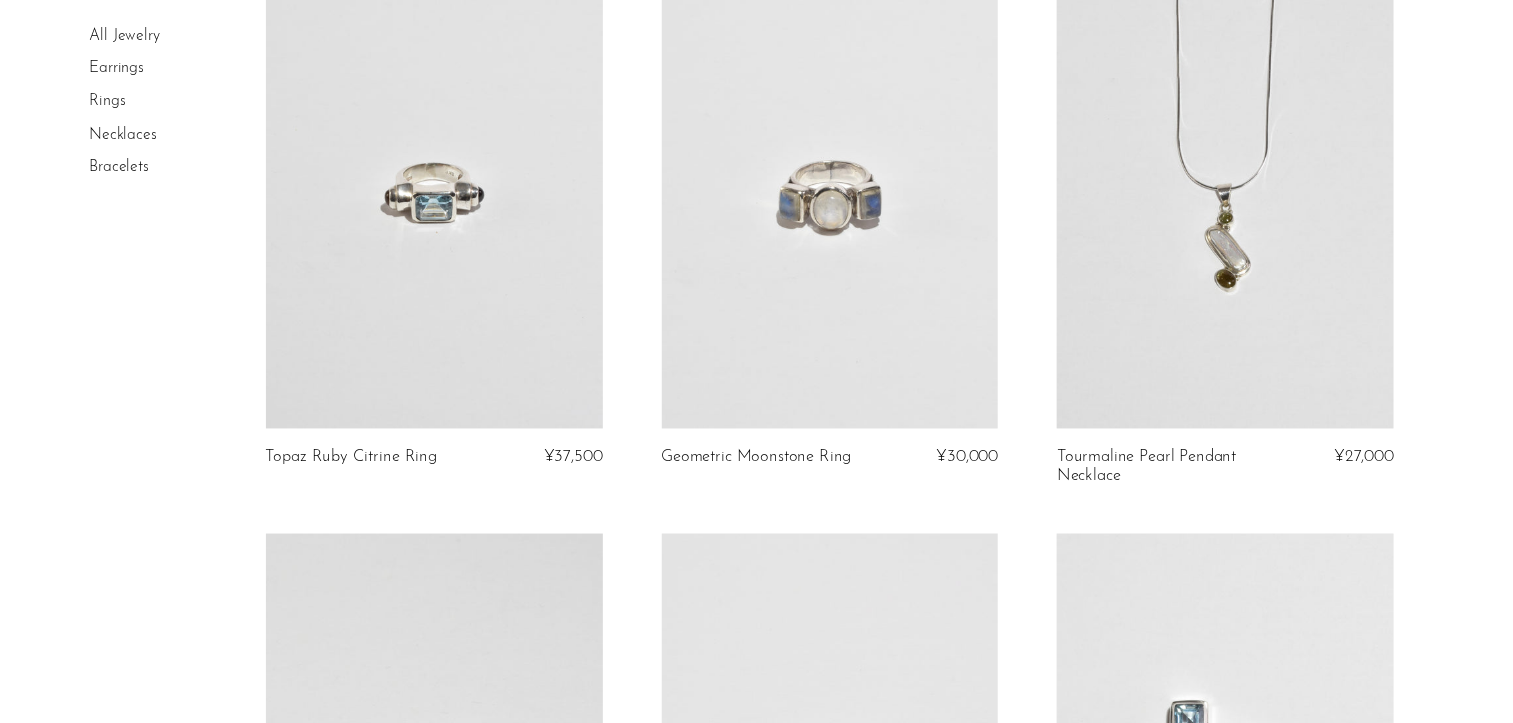 scroll, scrollTop: 0, scrollLeft: 0, axis: both 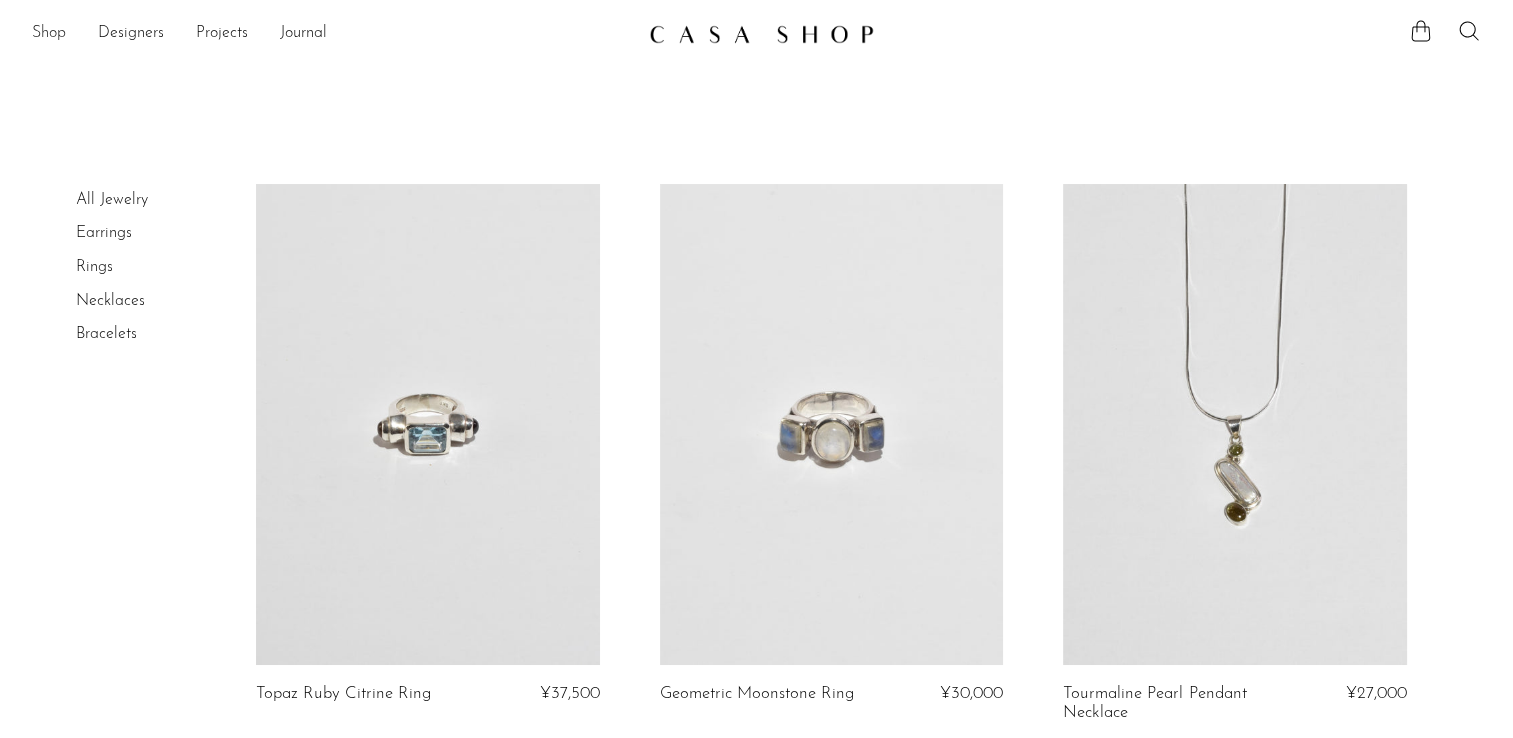 click on "Shop" at bounding box center [49, 34] 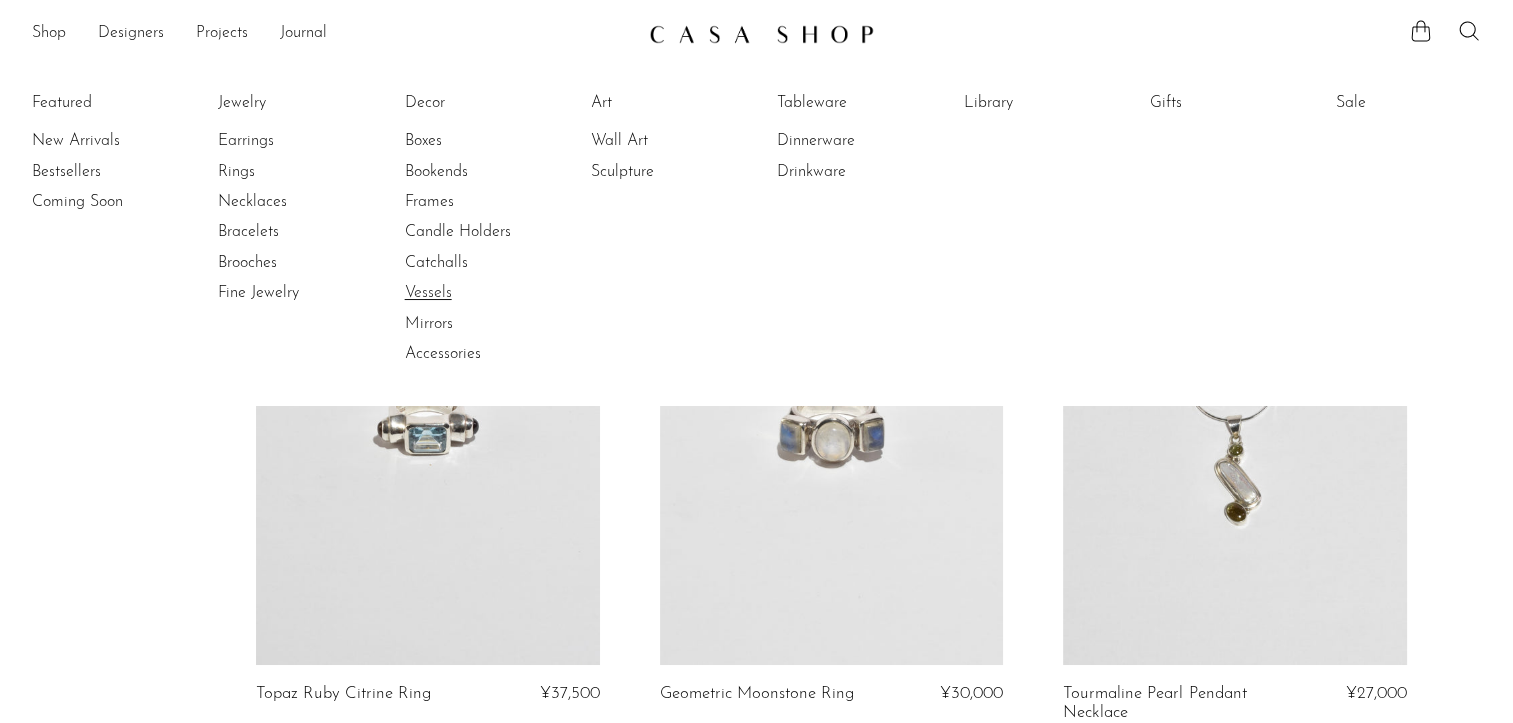 click on "Vessels" at bounding box center (480, 293) 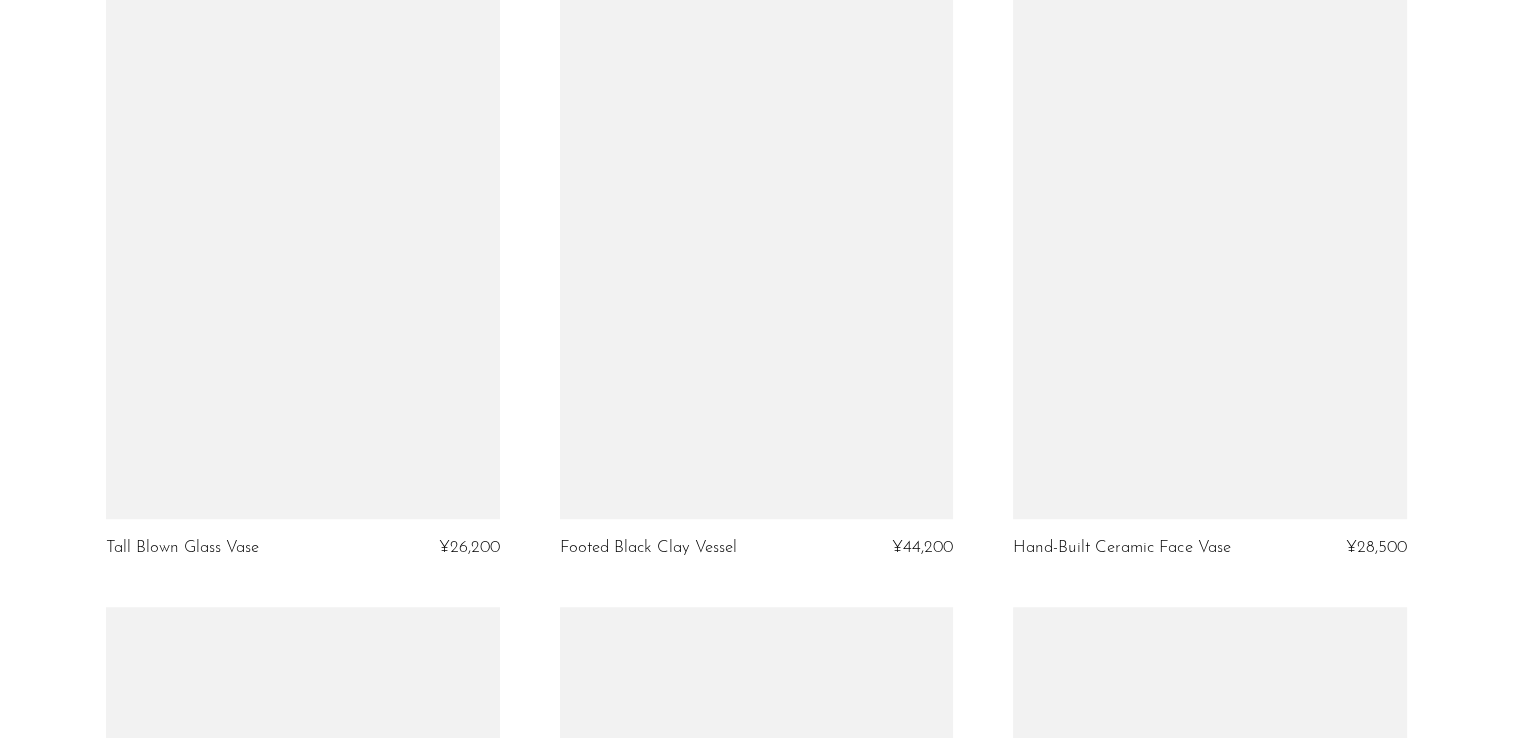 scroll, scrollTop: 1503, scrollLeft: 0, axis: vertical 